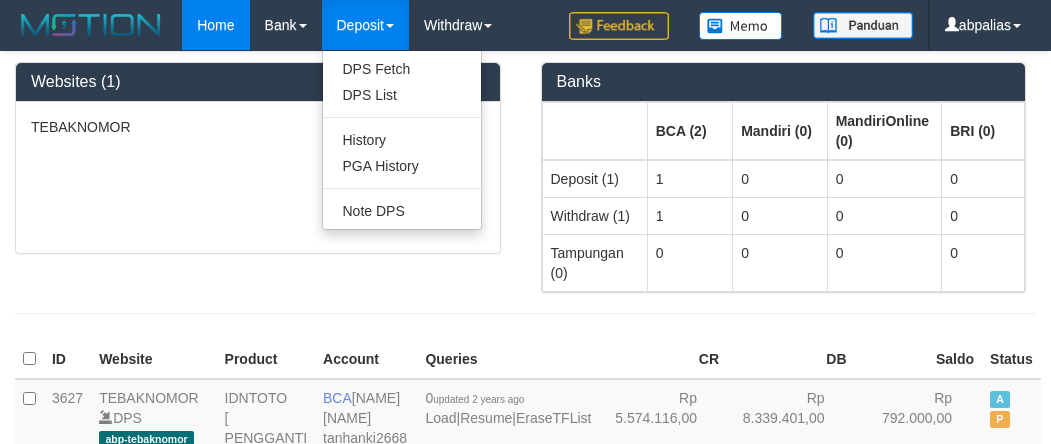 scroll, scrollTop: 0, scrollLeft: 0, axis: both 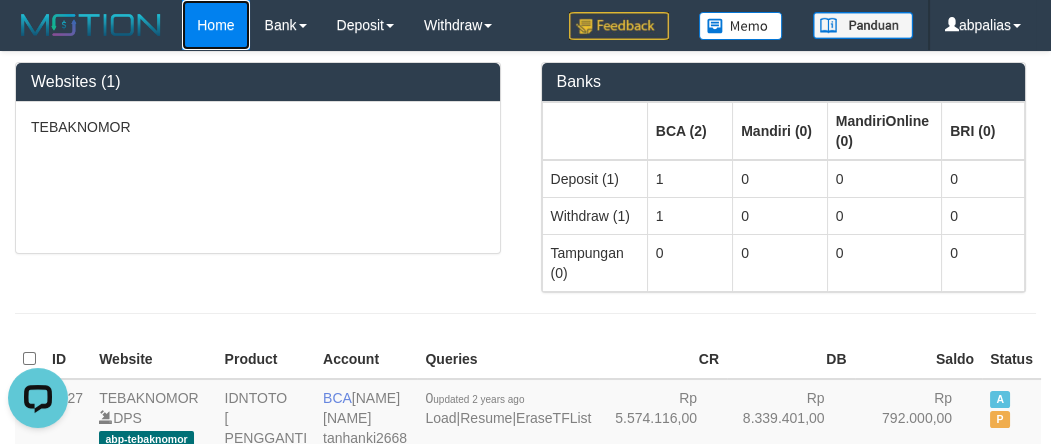 click on "Home" at bounding box center (215, 25) 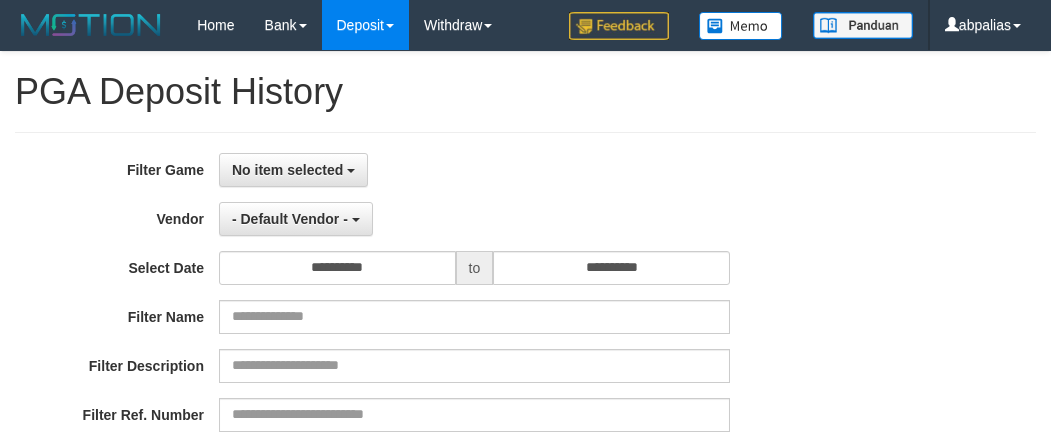 select 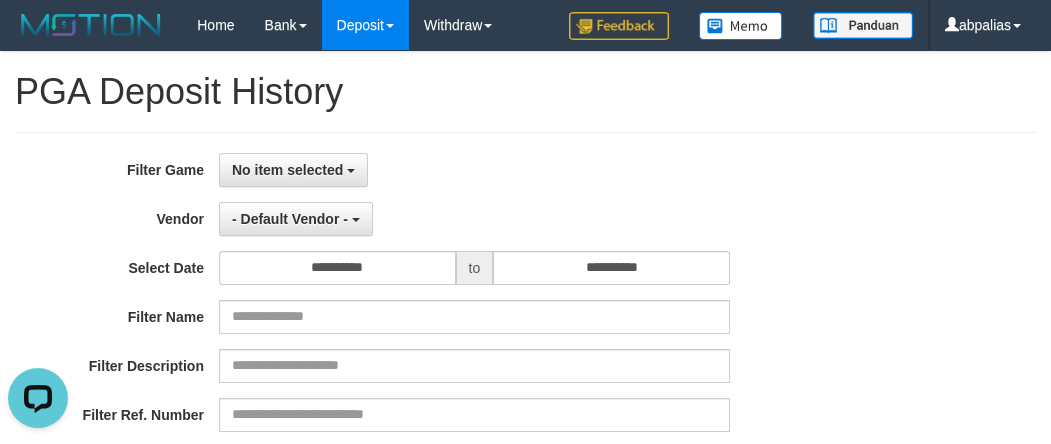 scroll, scrollTop: 0, scrollLeft: 0, axis: both 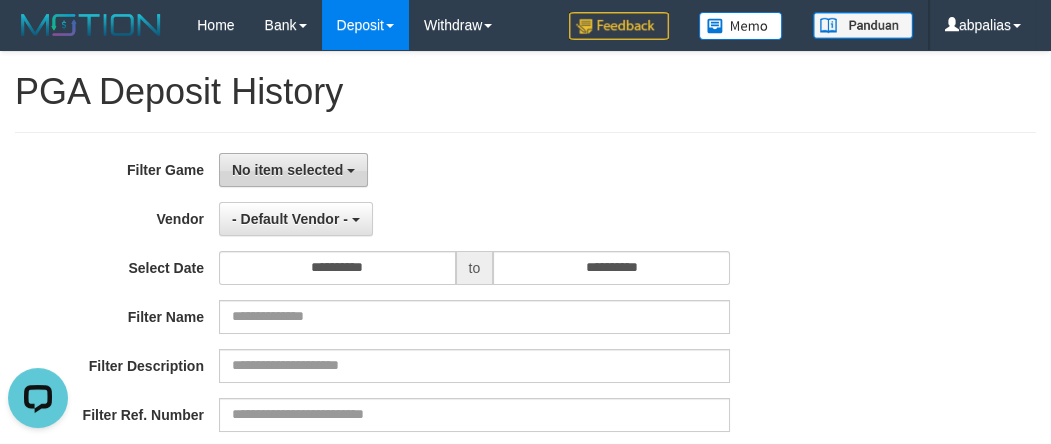 click on "No item selected" at bounding box center [287, 170] 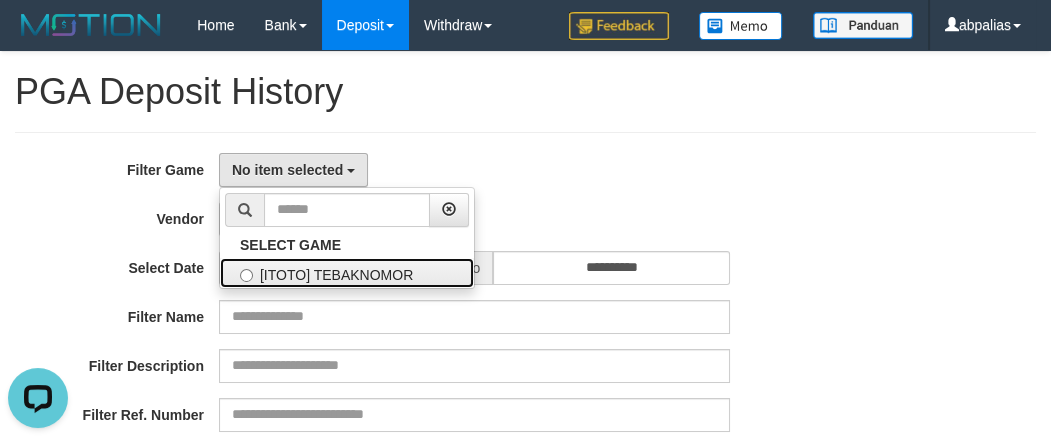 click on "[ITOTO] TEBAKNOMOR" at bounding box center [347, 273] 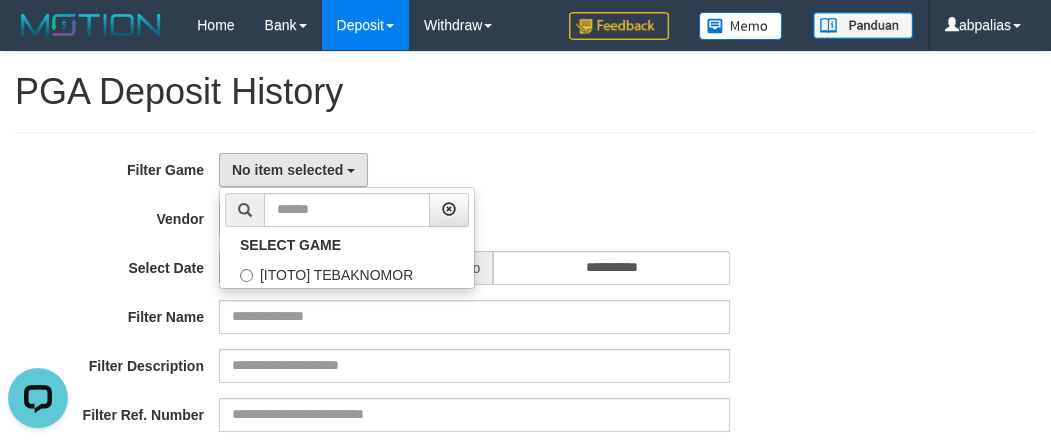 select on "***" 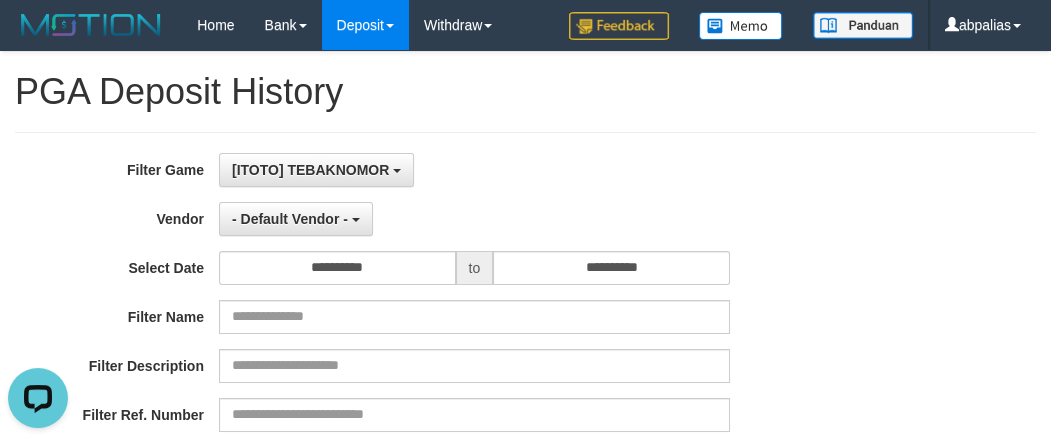 scroll, scrollTop: 18, scrollLeft: 0, axis: vertical 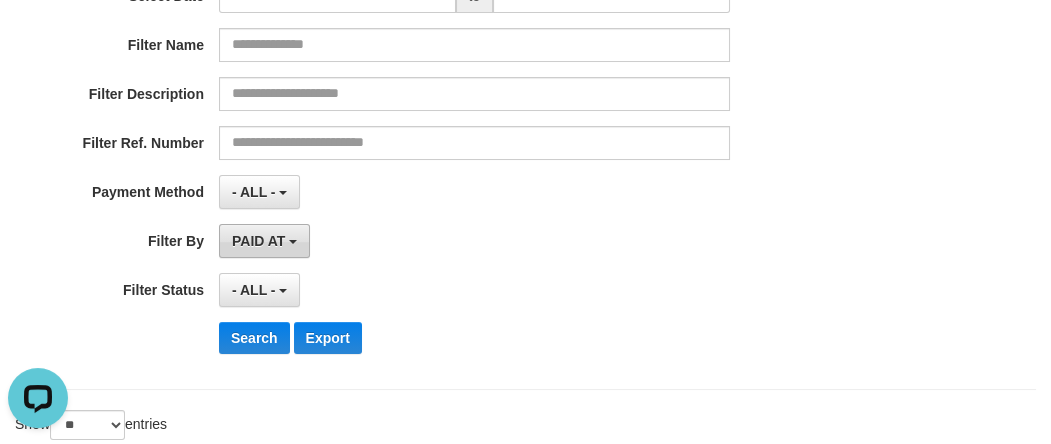 click on "PAID AT" at bounding box center [258, 241] 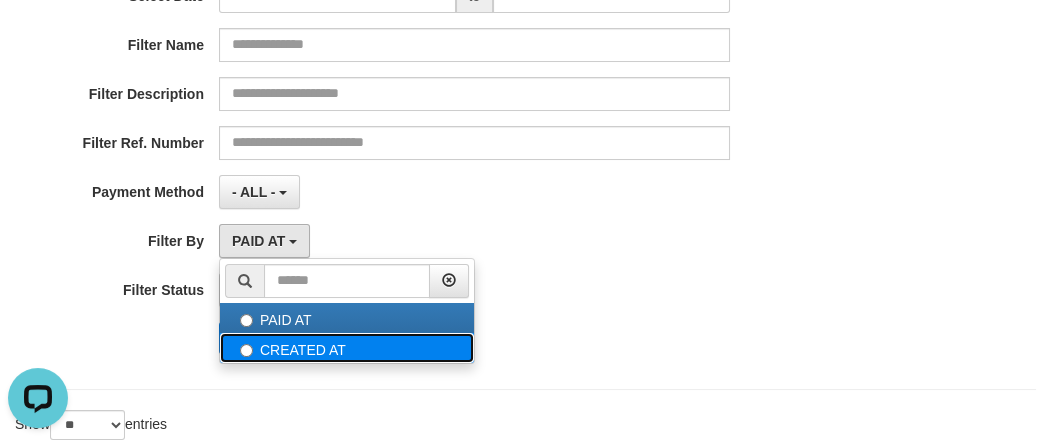 click on "CREATED AT" at bounding box center (347, 348) 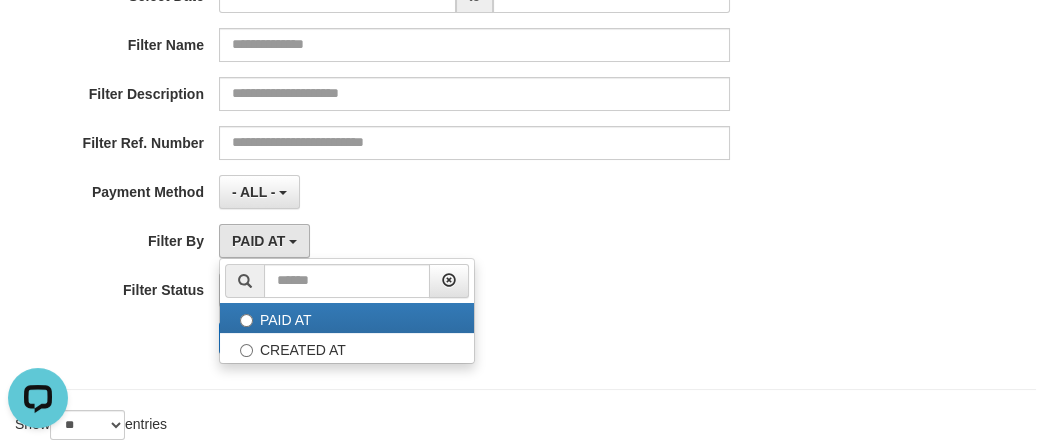 select on "*" 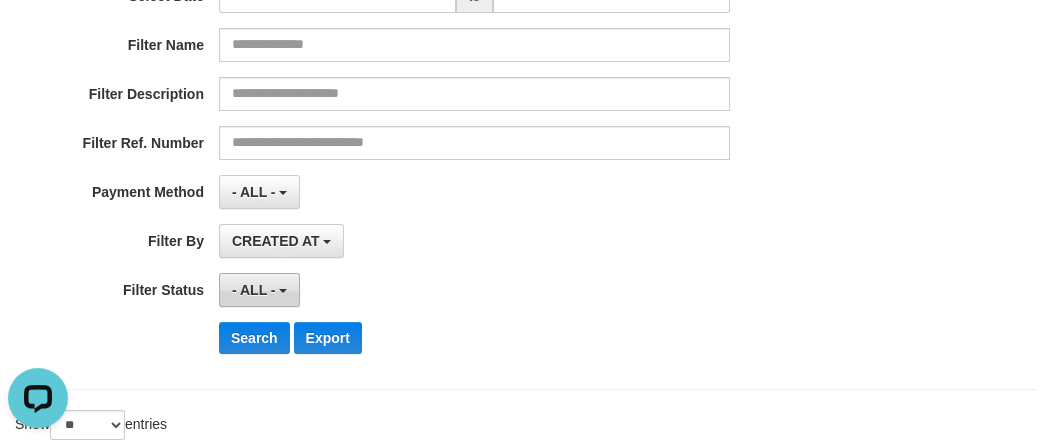 click on "- ALL -" at bounding box center [259, 290] 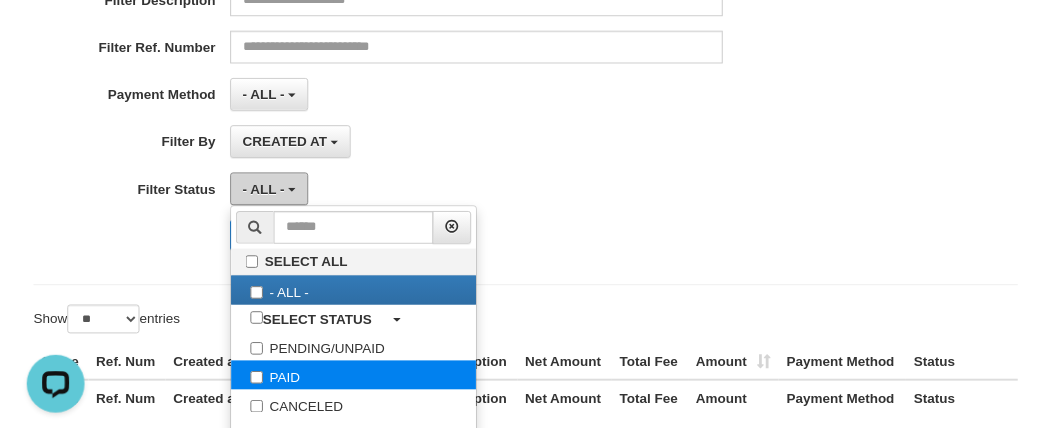 scroll, scrollTop: 454, scrollLeft: 0, axis: vertical 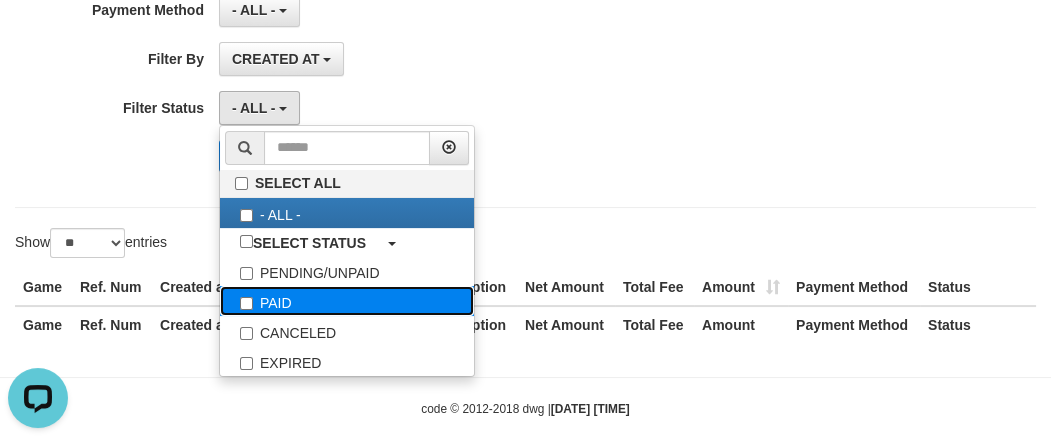 click on "PAID" at bounding box center [347, 301] 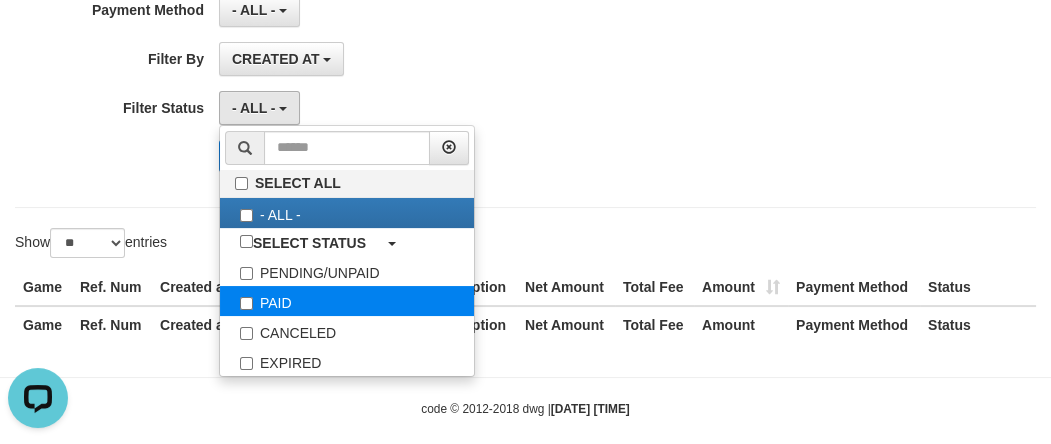 select on "*" 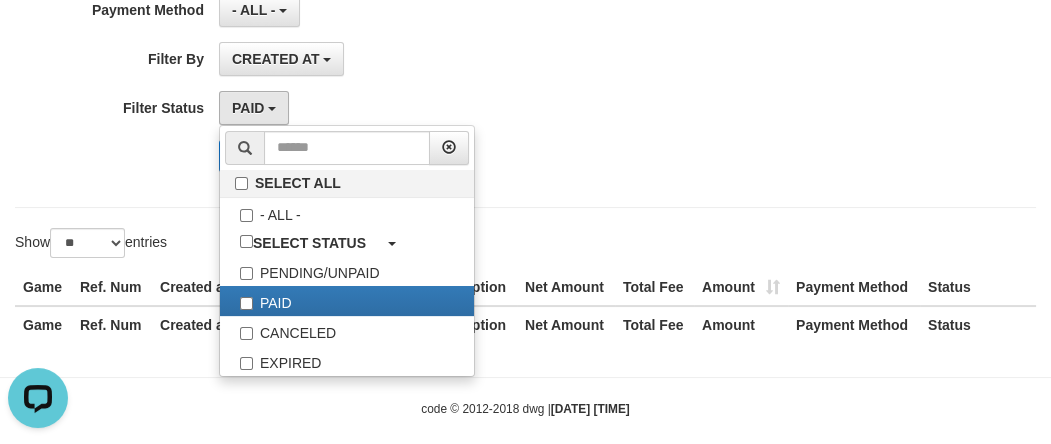 click on "**********" at bounding box center [438, -57] 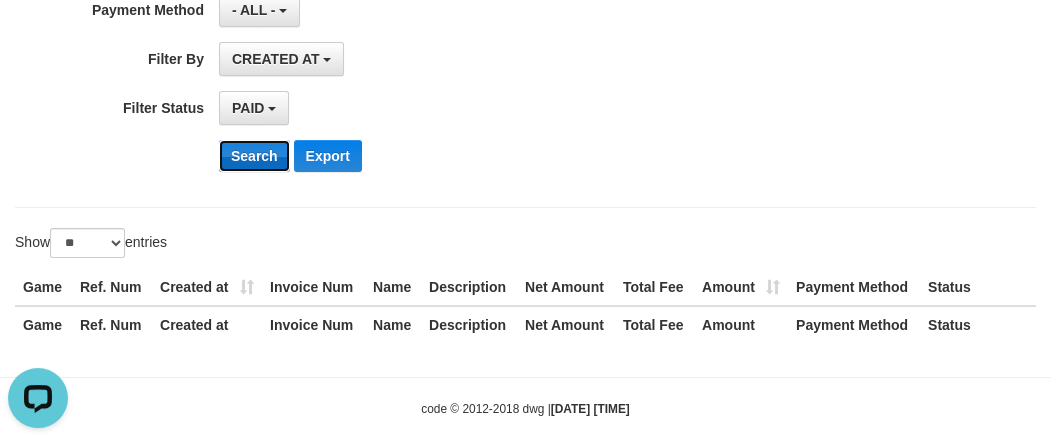 click on "Search" at bounding box center [254, 156] 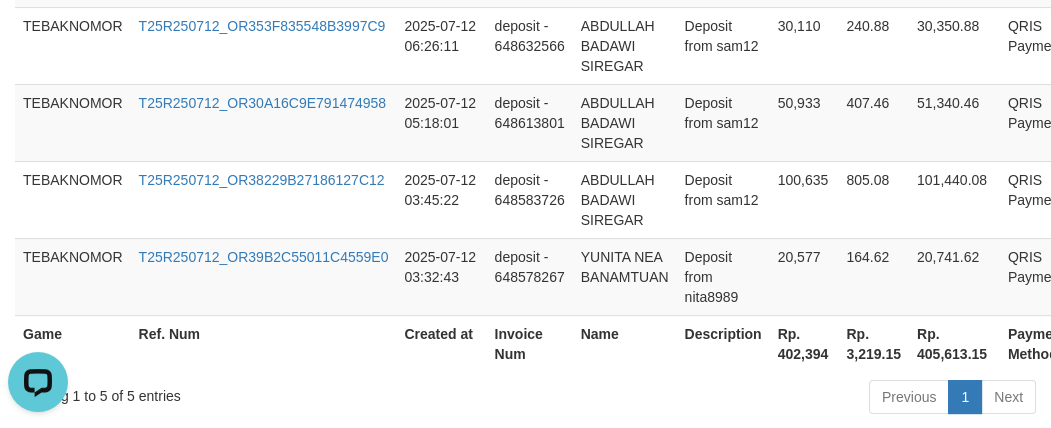 scroll, scrollTop: 951, scrollLeft: 0, axis: vertical 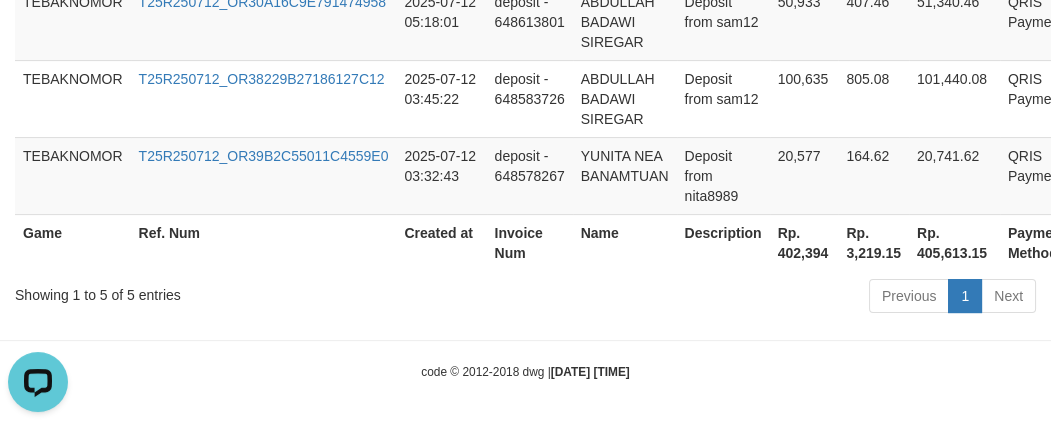 click on "Rp. 402,394" at bounding box center [804, 242] 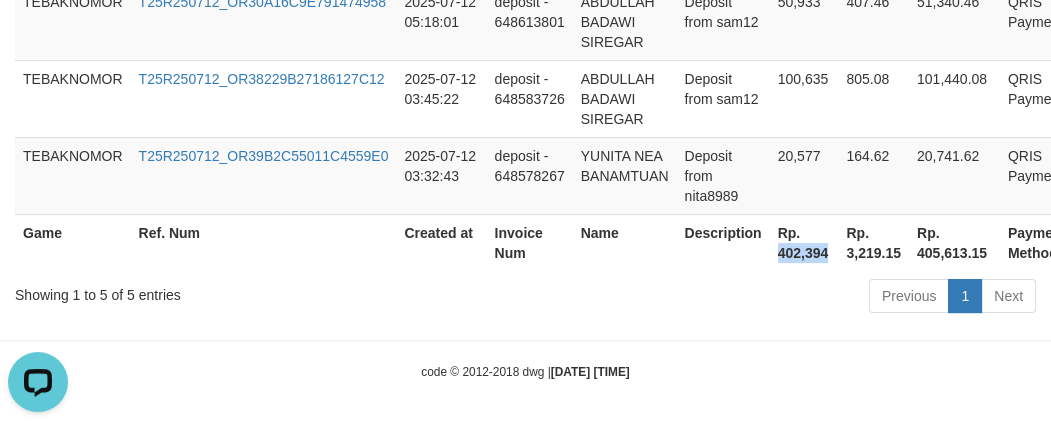 click on "Rp. 402,394" at bounding box center (804, 242) 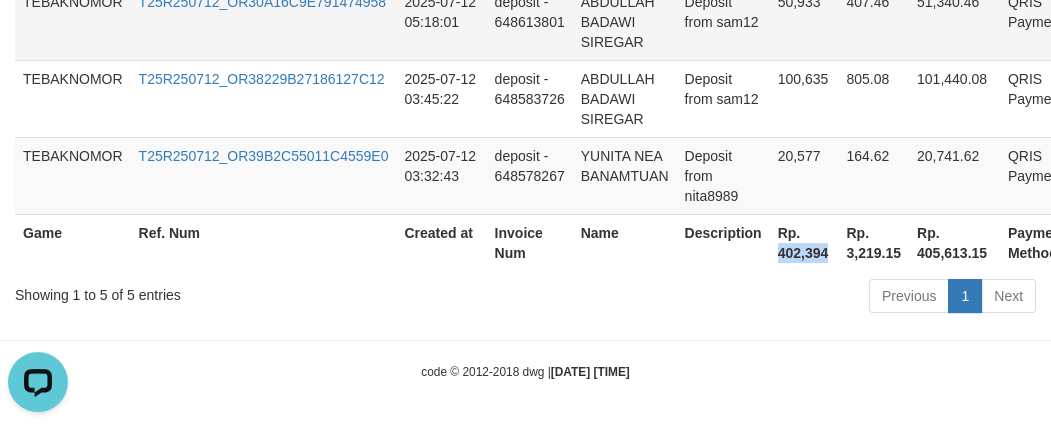 copy on "402,394" 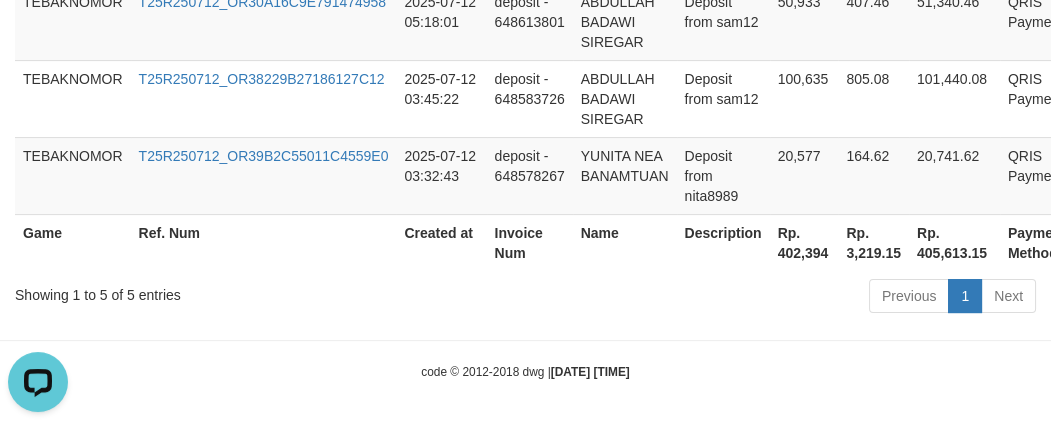 drag, startPoint x: 663, startPoint y: 213, endPoint x: 650, endPoint y: 216, distance: 13.341664 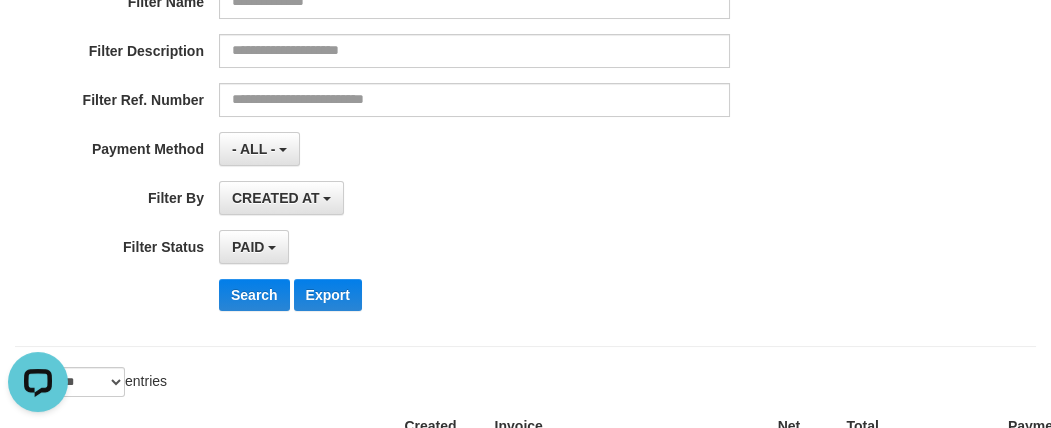 scroll, scrollTop: 133, scrollLeft: 0, axis: vertical 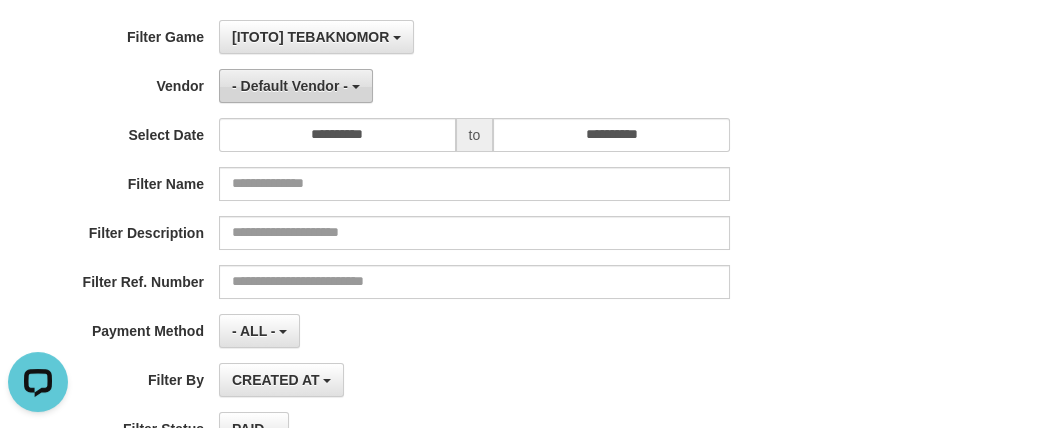 click on "- Default Vendor -" at bounding box center (296, 86) 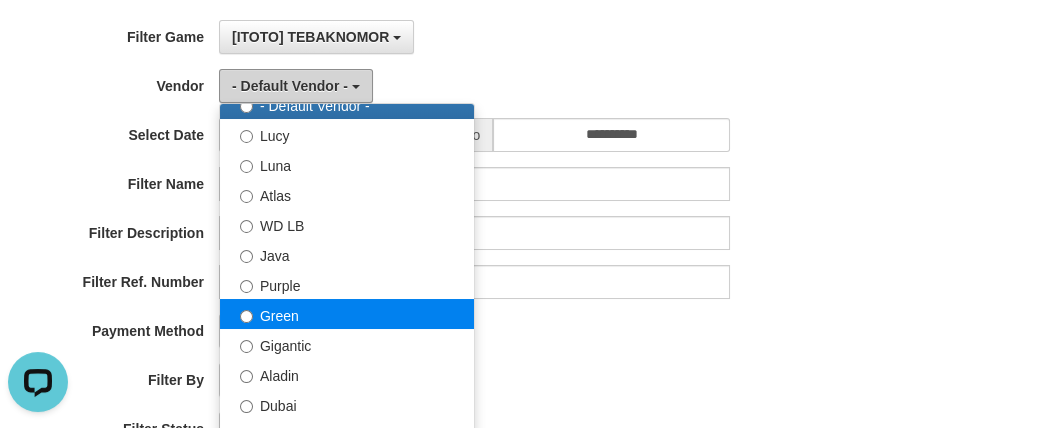scroll, scrollTop: 90, scrollLeft: 0, axis: vertical 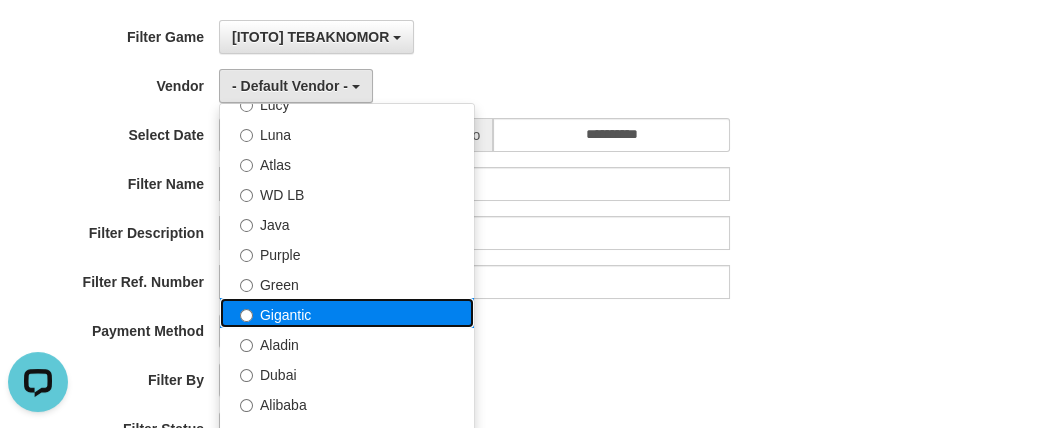 click on "Gigantic" at bounding box center [347, 313] 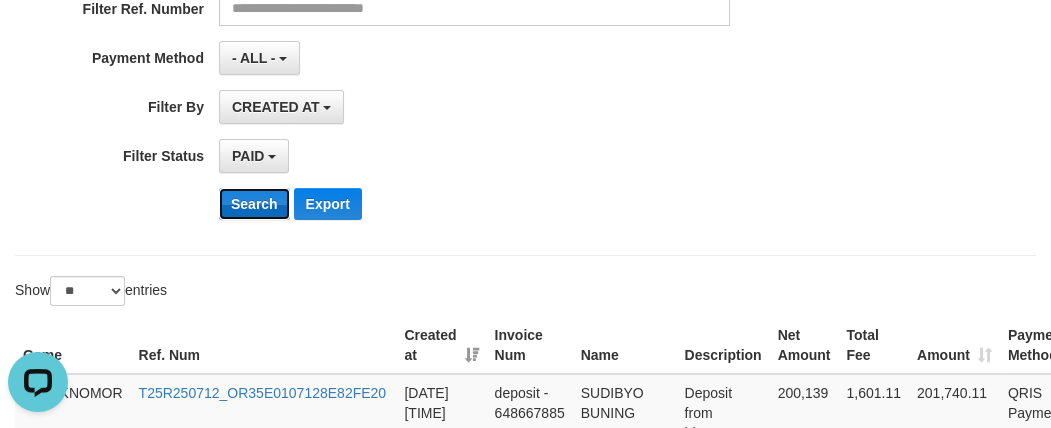 click on "Search" at bounding box center (254, 204) 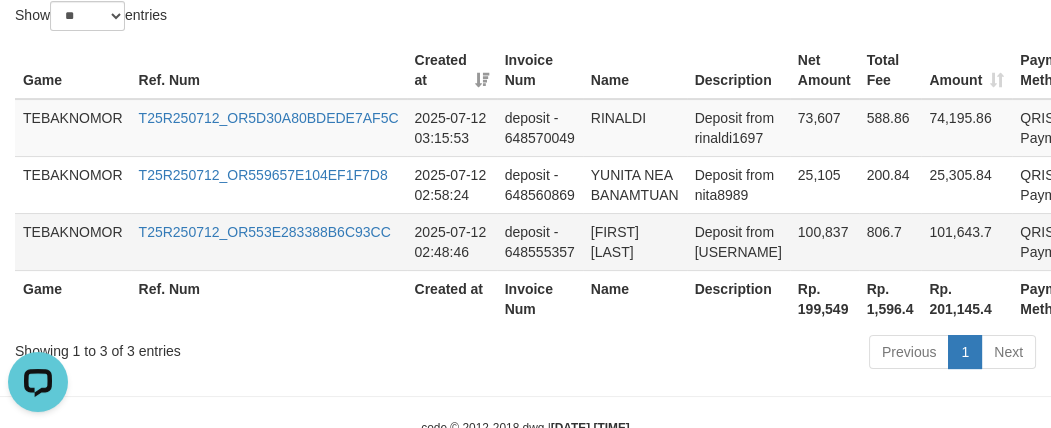 scroll, scrollTop: 798, scrollLeft: 0, axis: vertical 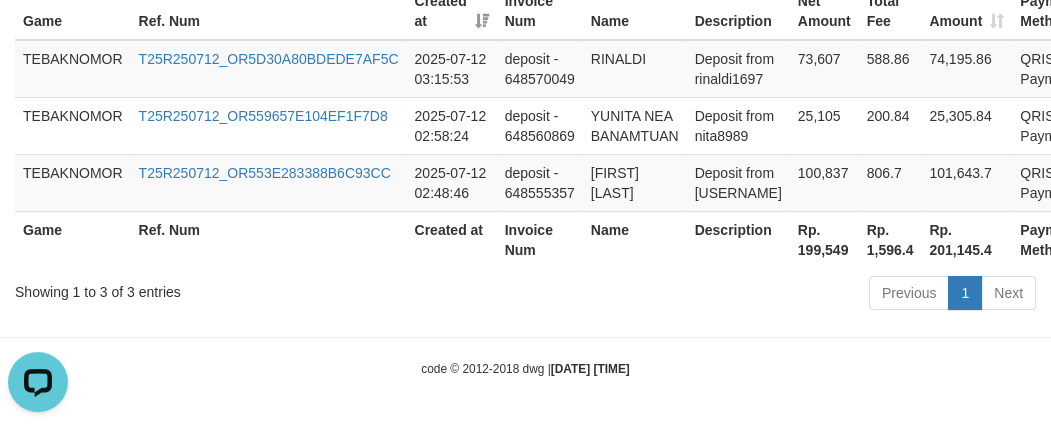 click on "Rp. 199,549" at bounding box center (824, 239) 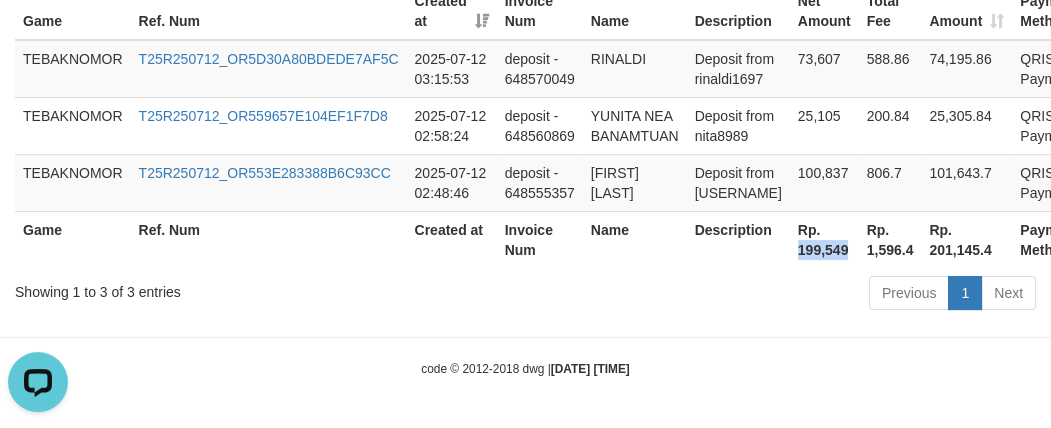 click on "Rp. 199,549" at bounding box center (824, 239) 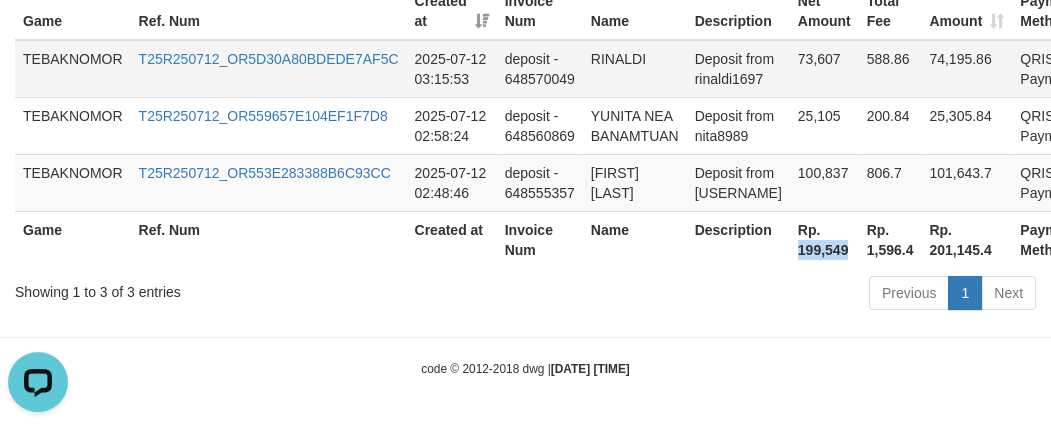 copy on "199,549" 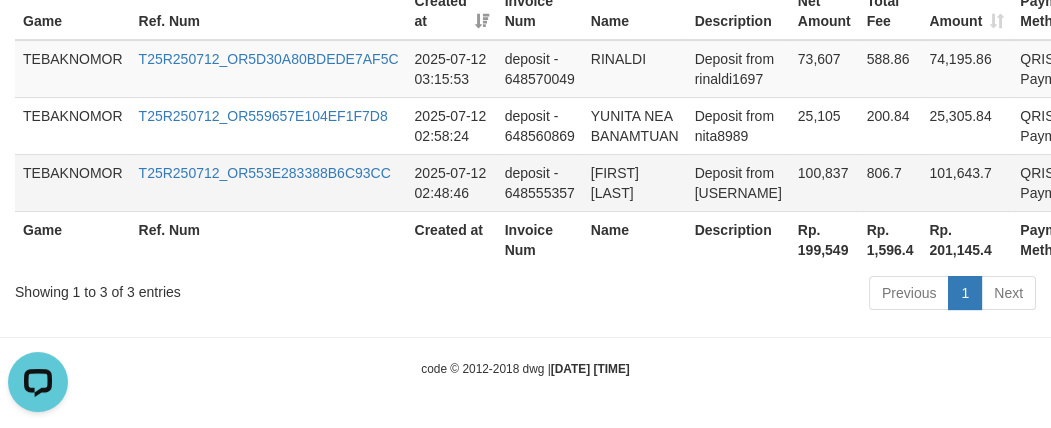 click on "T25R250712_OR553E283388B6C93CC" at bounding box center [269, 182] 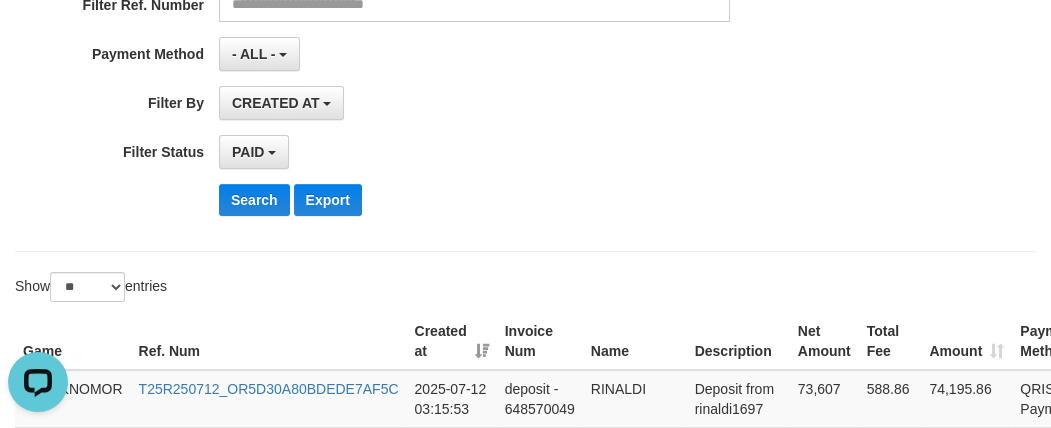 scroll, scrollTop: 70, scrollLeft: 0, axis: vertical 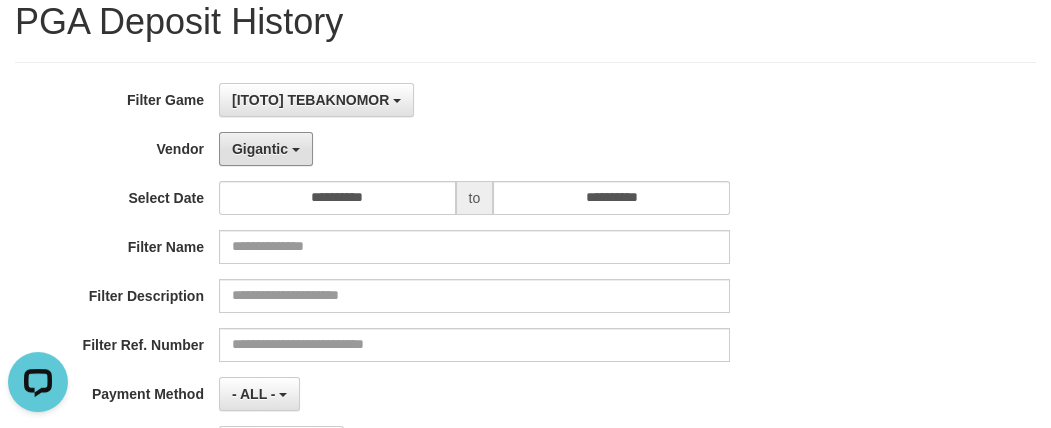 drag, startPoint x: 229, startPoint y: 144, endPoint x: 315, endPoint y: 233, distance: 123.76187 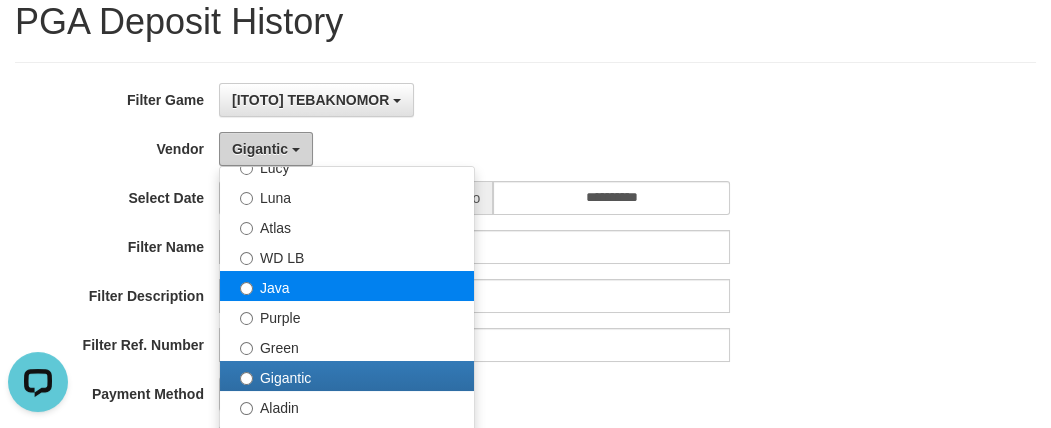 scroll, scrollTop: 363, scrollLeft: 0, axis: vertical 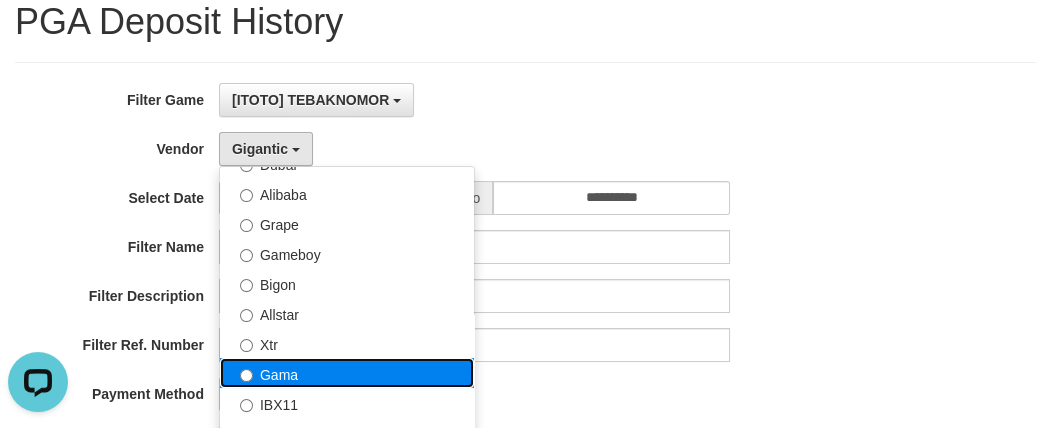 click on "Gama" at bounding box center [347, 373] 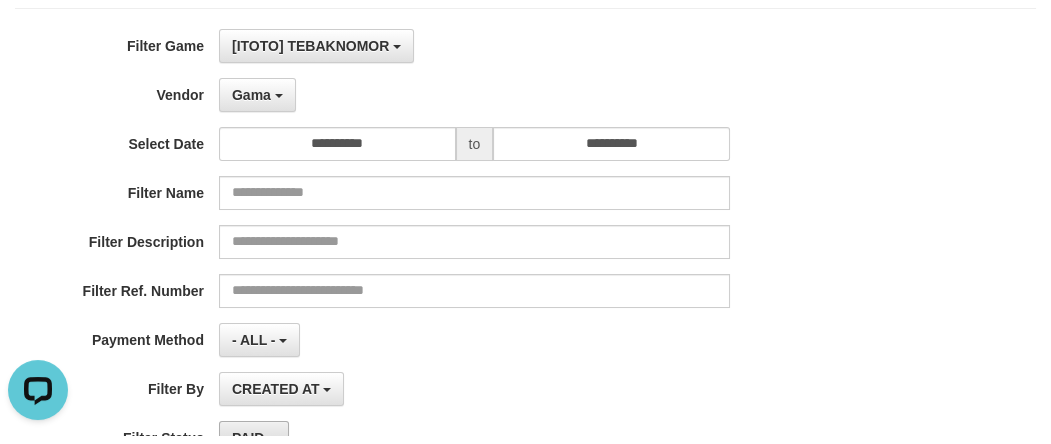 scroll, scrollTop: 252, scrollLeft: 0, axis: vertical 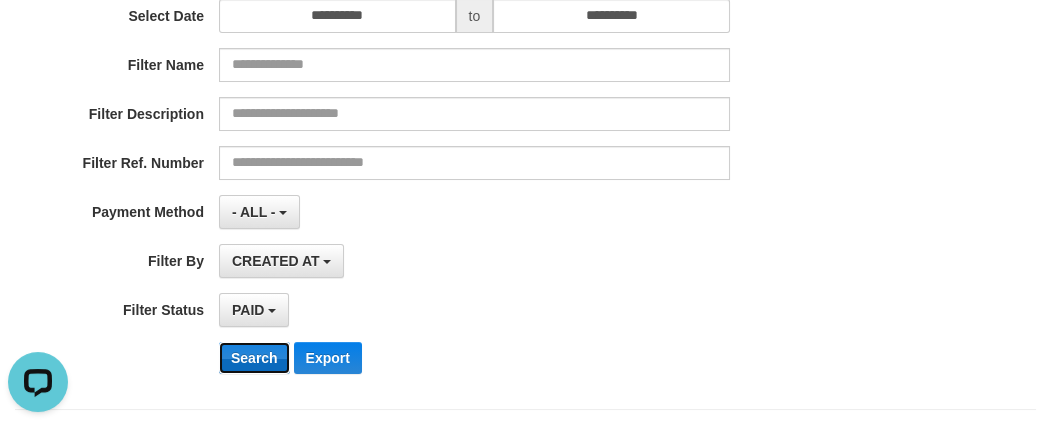 click on "Search" at bounding box center (254, 358) 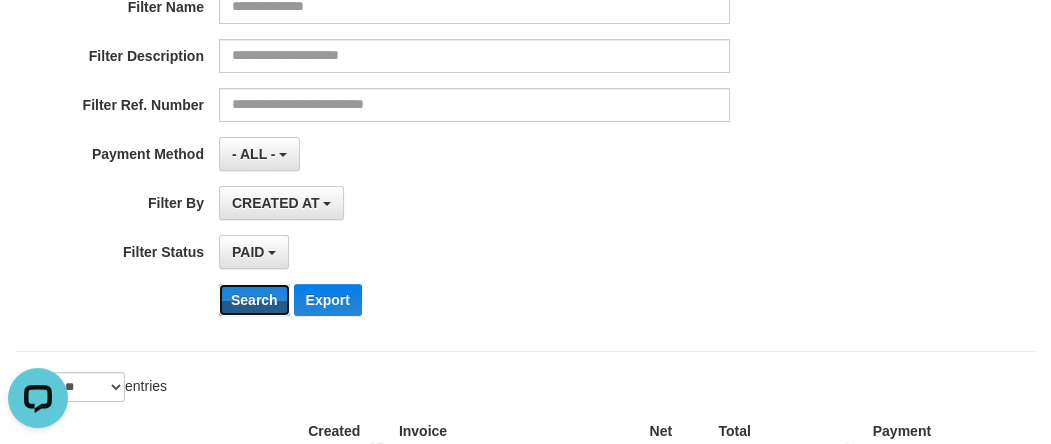 scroll, scrollTop: 43, scrollLeft: 0, axis: vertical 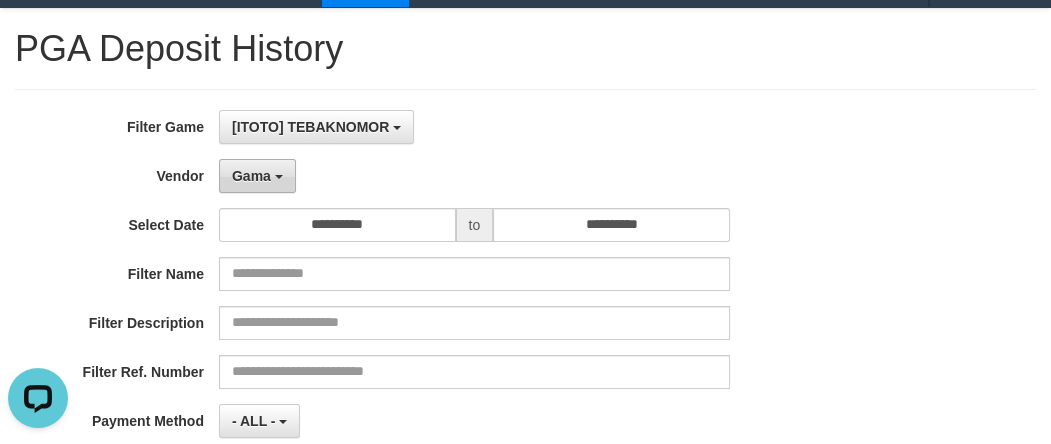click on "Gama" at bounding box center (257, 176) 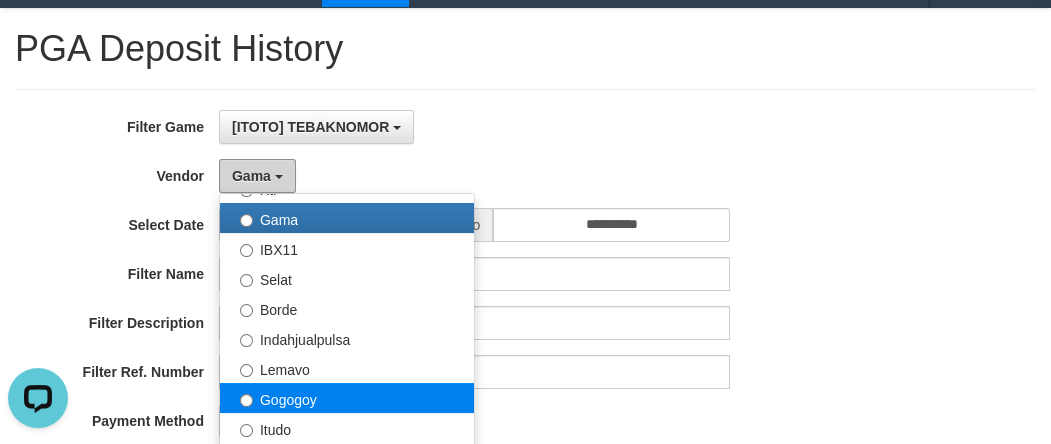 scroll, scrollTop: 454, scrollLeft: 0, axis: vertical 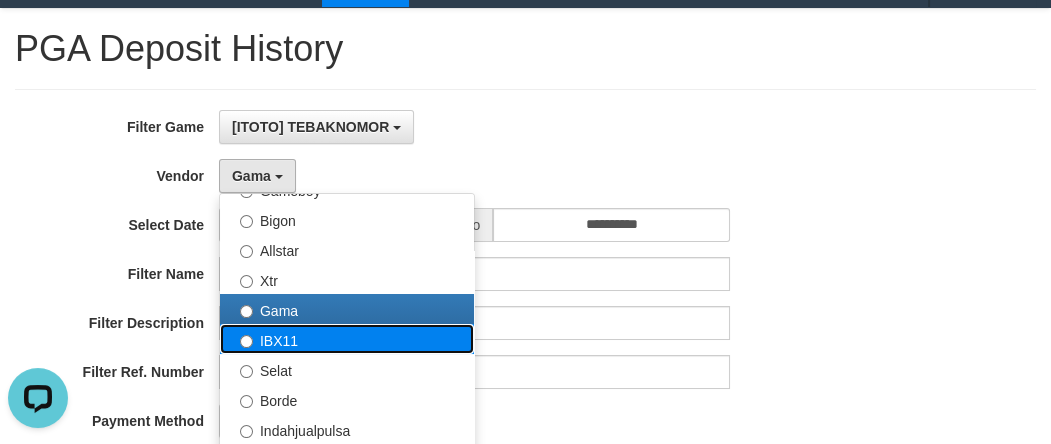 click on "IBX11" at bounding box center (347, 339) 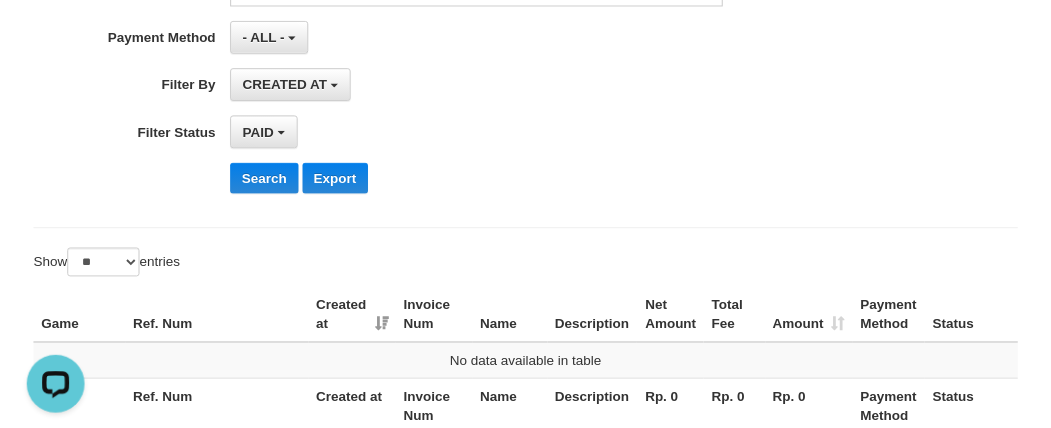 scroll, scrollTop: 589, scrollLeft: 0, axis: vertical 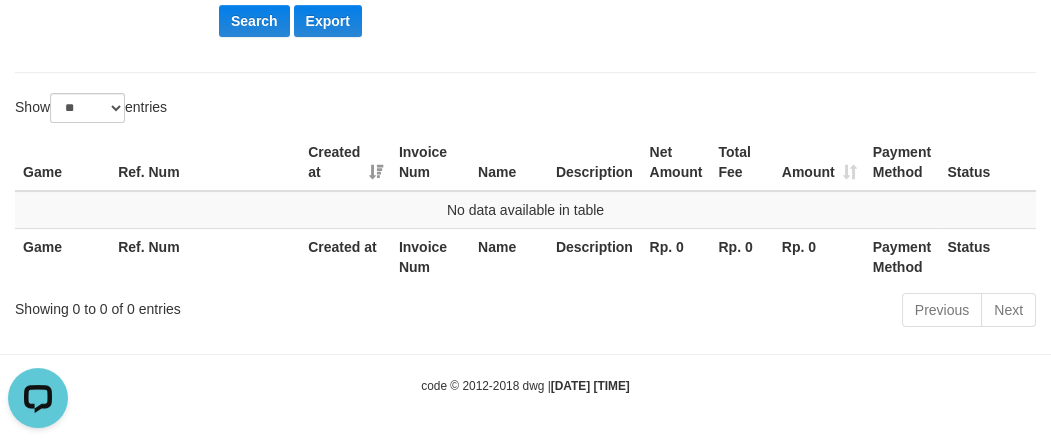 click on "**********" at bounding box center [438, -192] 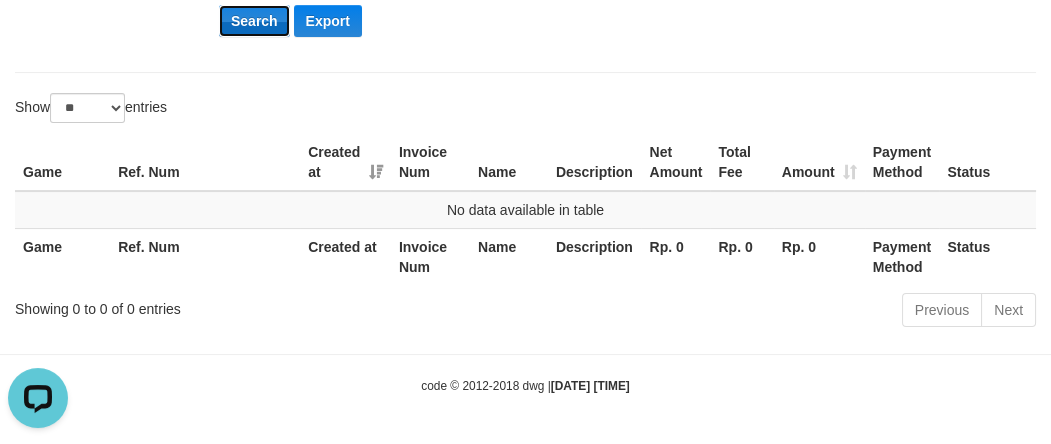 click on "Search" at bounding box center (254, 21) 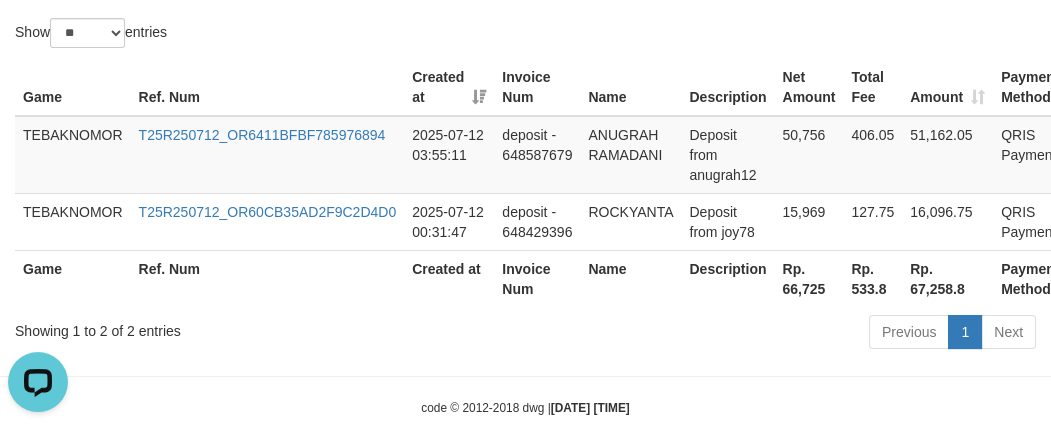 scroll, scrollTop: 700, scrollLeft: 0, axis: vertical 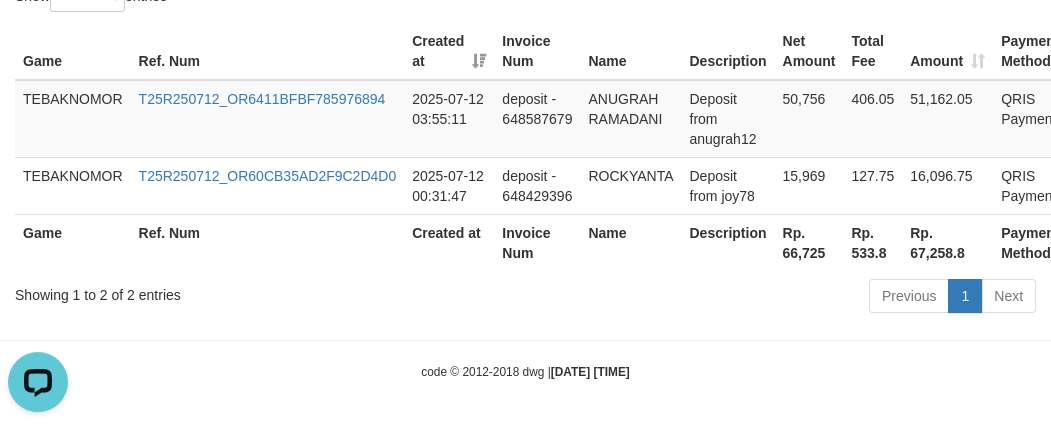 click on "Rp. 66,725" at bounding box center [808, 242] 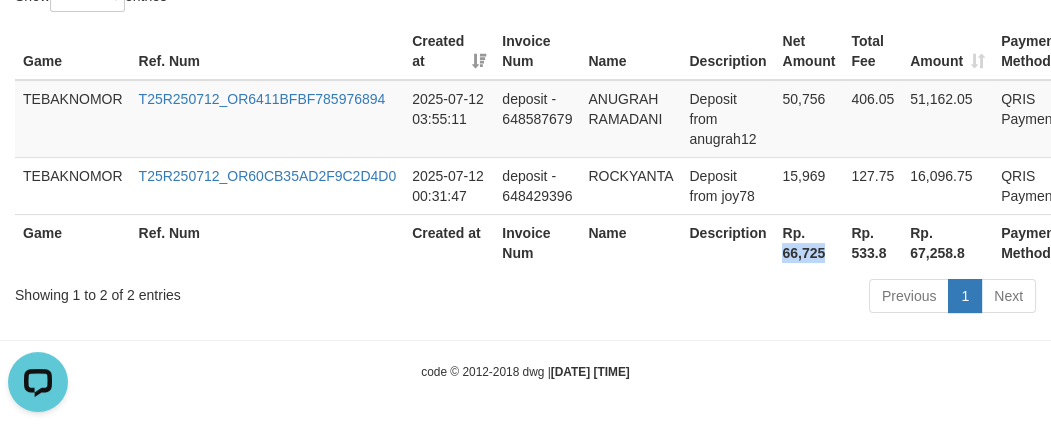 click on "Rp. 66,725" at bounding box center [808, 242] 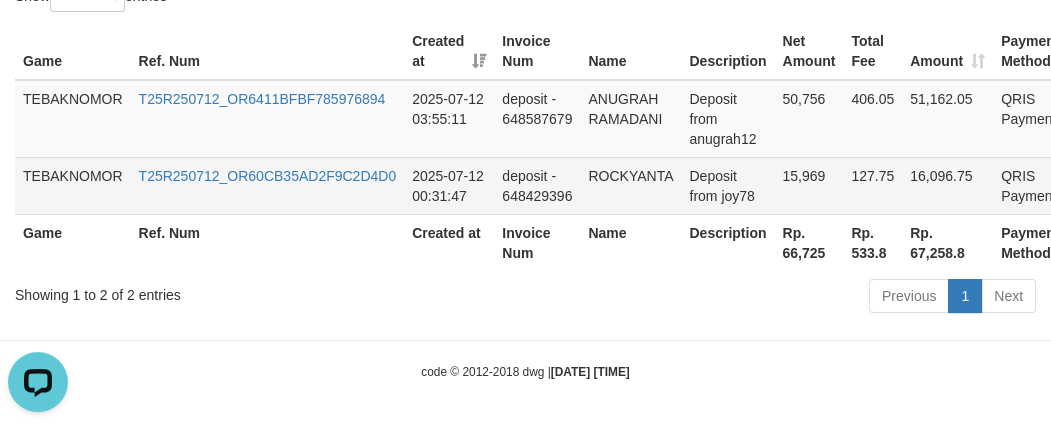 click on "ROCKYANTA" at bounding box center (630, 185) 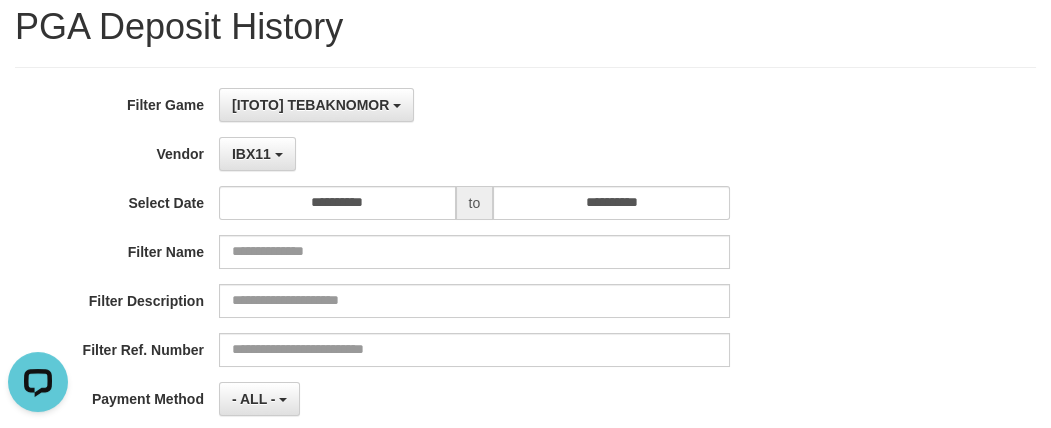 scroll, scrollTop: 64, scrollLeft: 0, axis: vertical 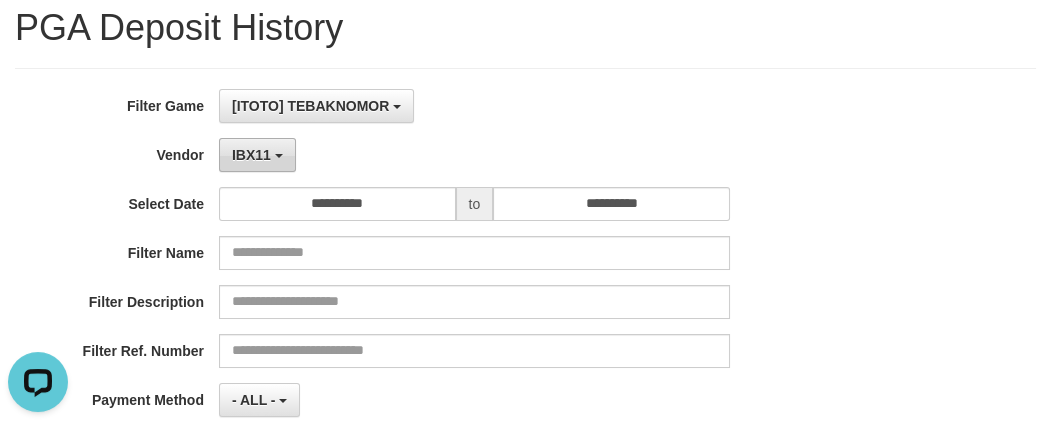 click on "IBX11" at bounding box center (257, 155) 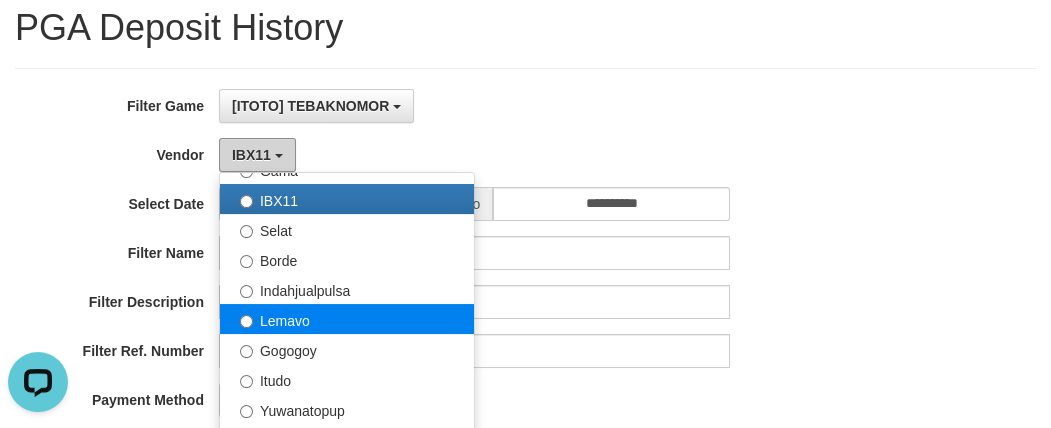 scroll, scrollTop: 685, scrollLeft: 0, axis: vertical 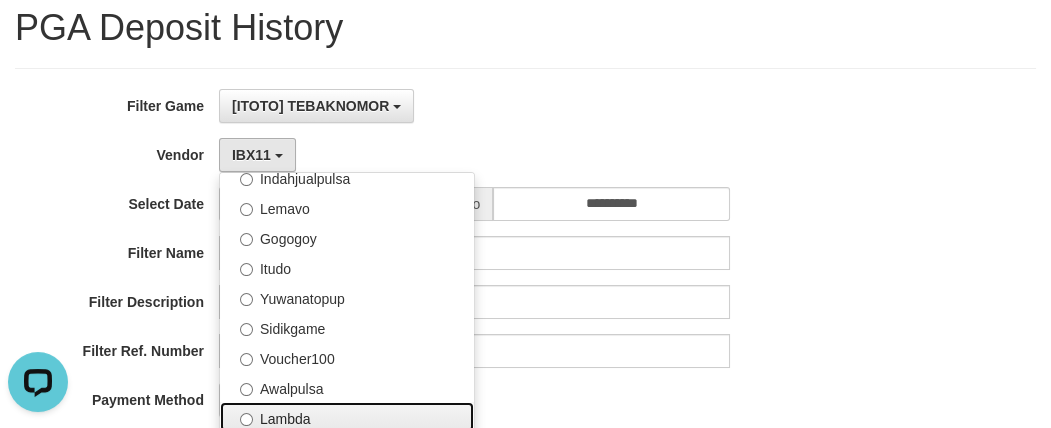 click on "Lambda" at bounding box center (347, 417) 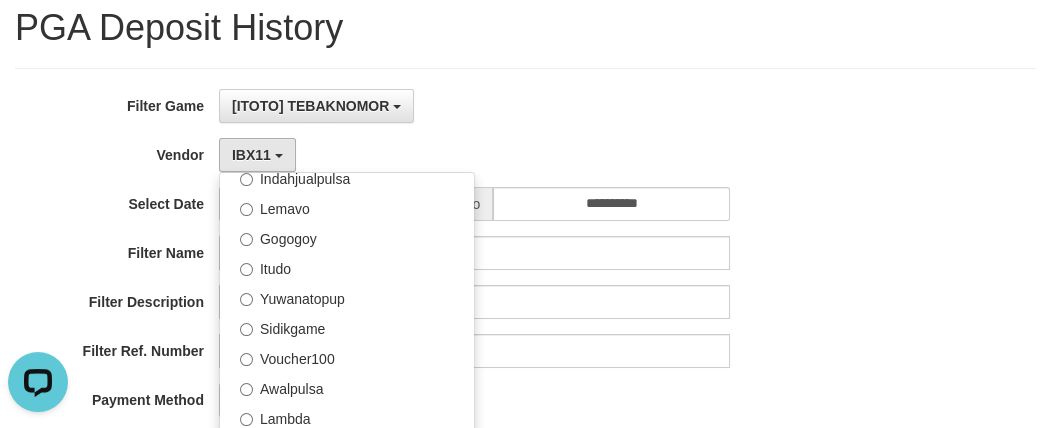 select on "**********" 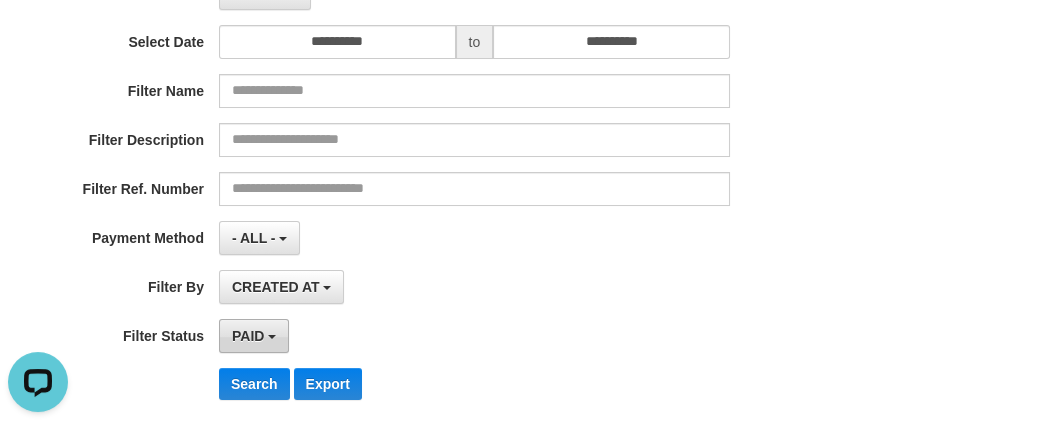 scroll, scrollTop: 246, scrollLeft: 0, axis: vertical 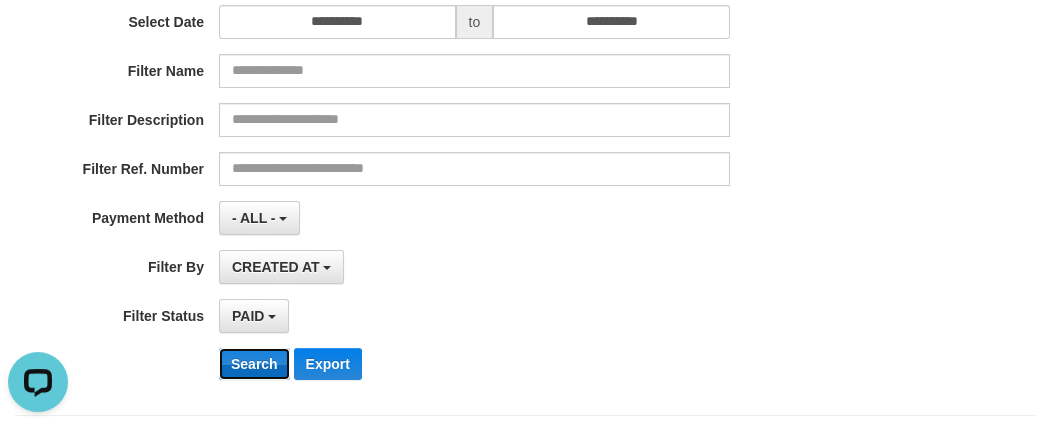 click on "Search" at bounding box center [254, 364] 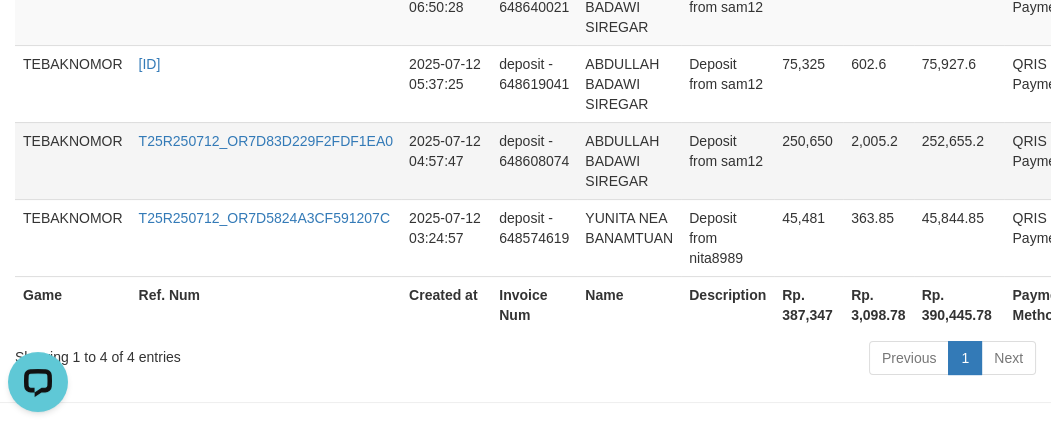 scroll, scrollTop: 875, scrollLeft: 0, axis: vertical 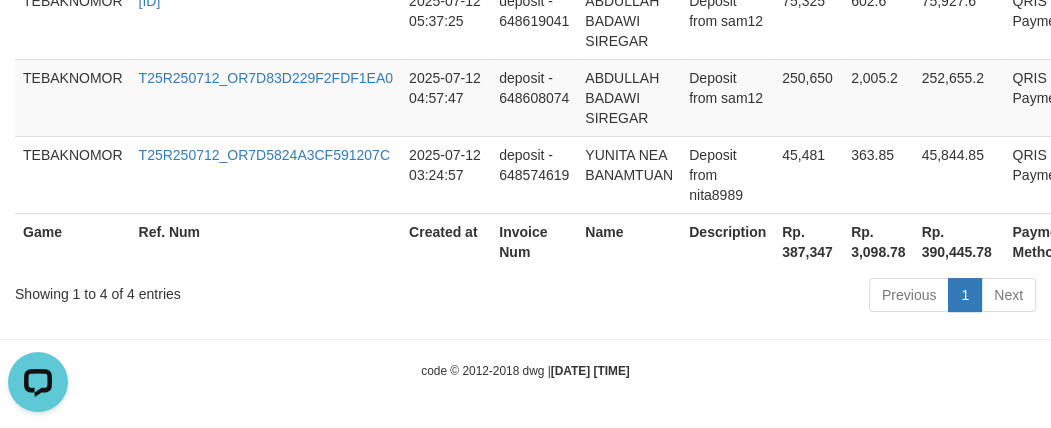 click on "Rp. 387,347" at bounding box center [808, 241] 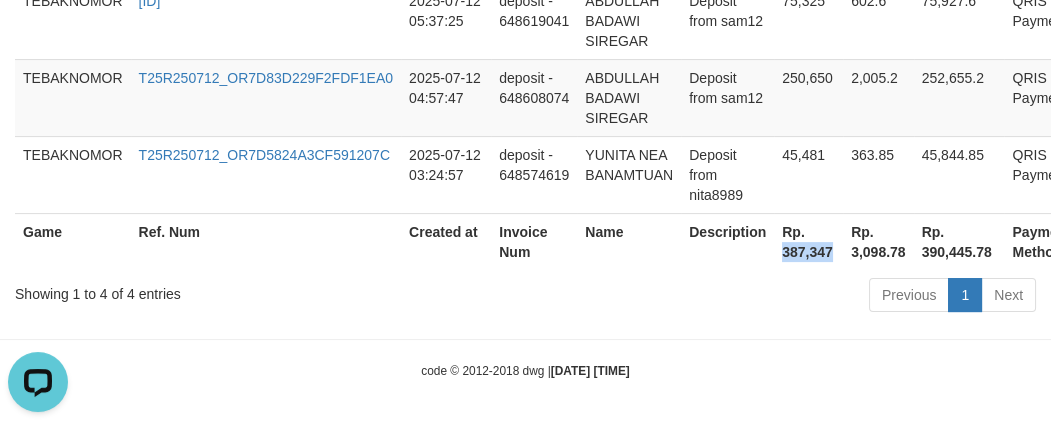 click on "Rp. 387,347" at bounding box center [808, 241] 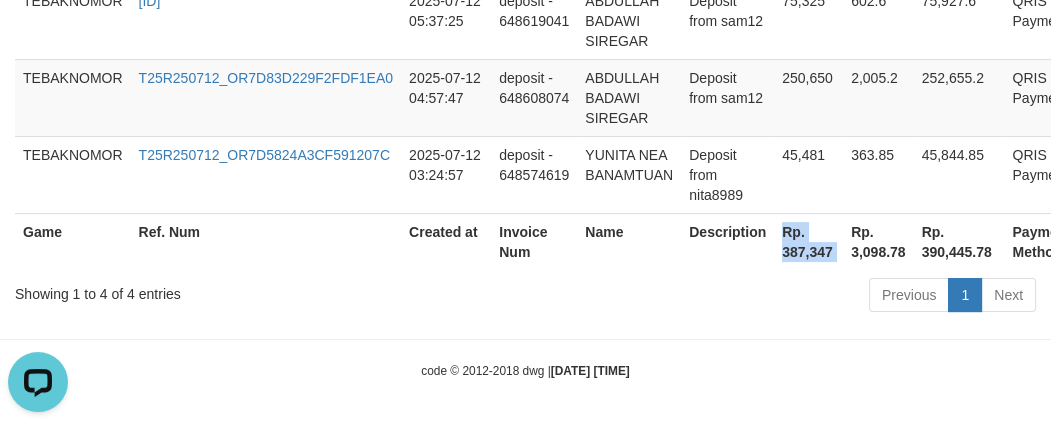 click on "Rp. 387,347" at bounding box center [808, 241] 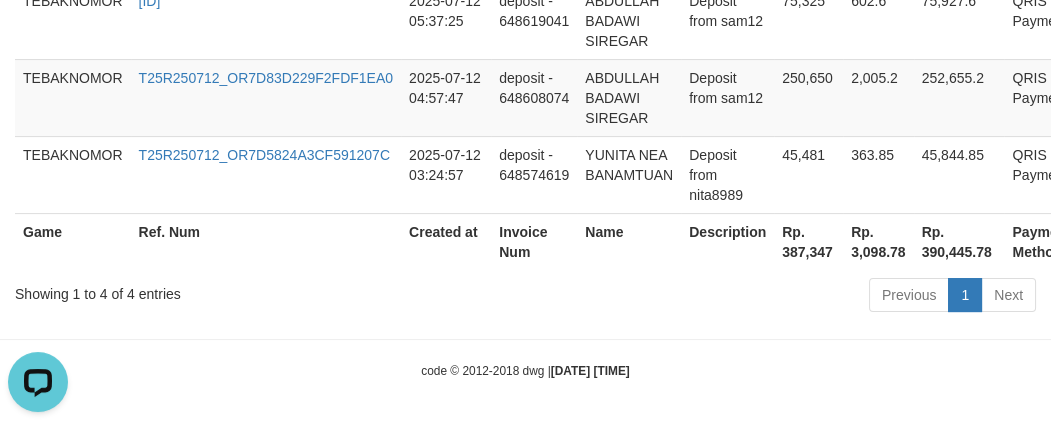 click on "Previous 1 Next" at bounding box center [744, 297] 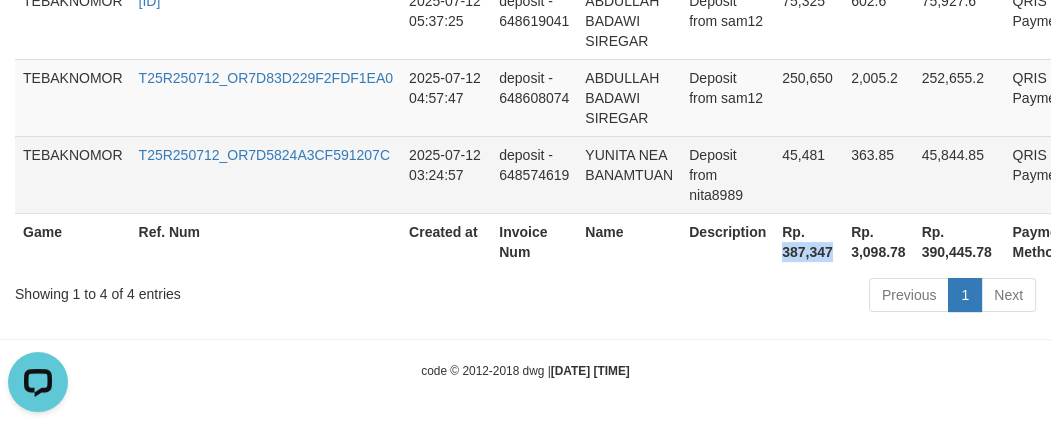 drag, startPoint x: 825, startPoint y: 250, endPoint x: 606, endPoint y: 190, distance: 227.07048 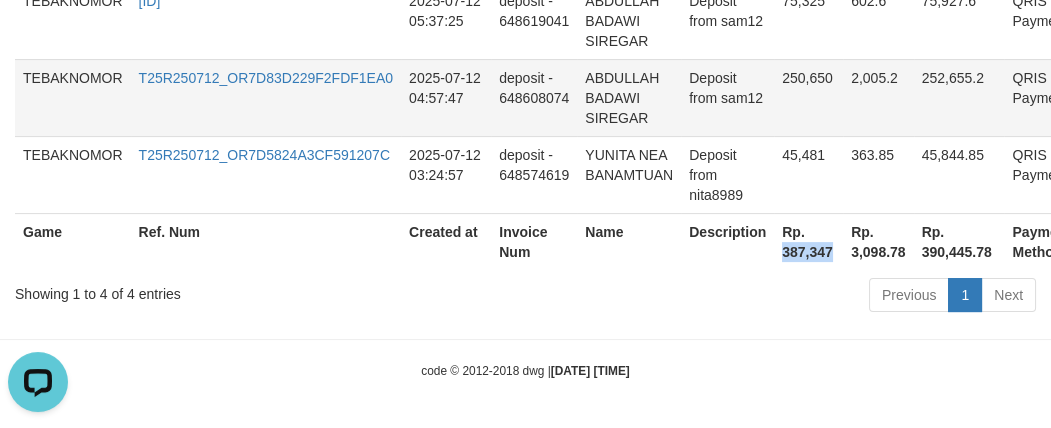 copy on "387,347" 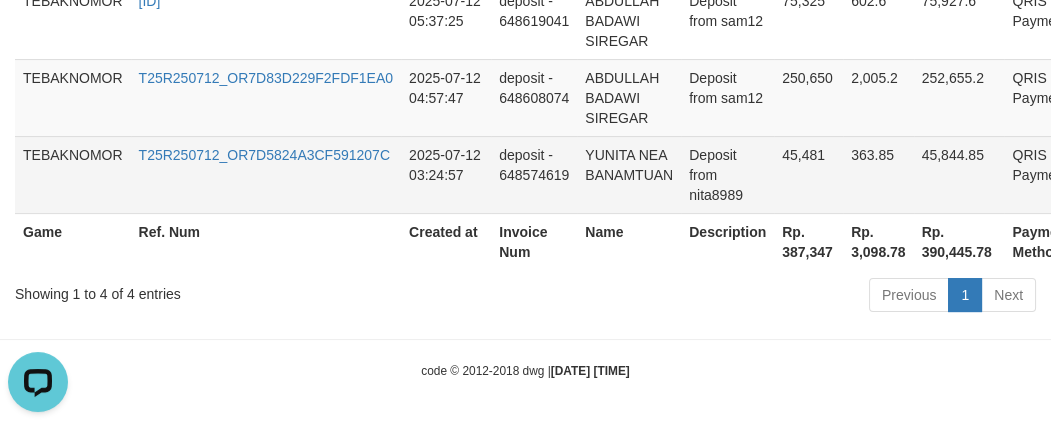 drag, startPoint x: 660, startPoint y: 178, endPoint x: 558, endPoint y: 164, distance: 102.9563 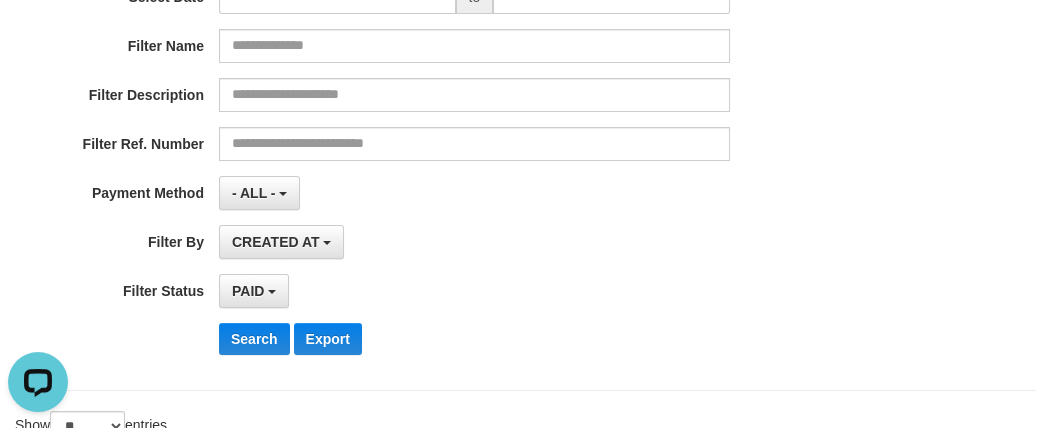 scroll, scrollTop: 239, scrollLeft: 0, axis: vertical 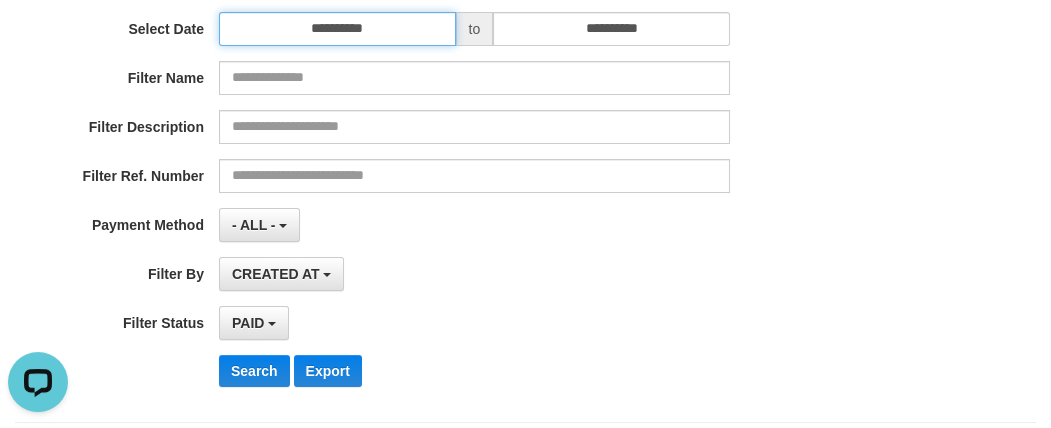 click on "**********" at bounding box center (337, 29) 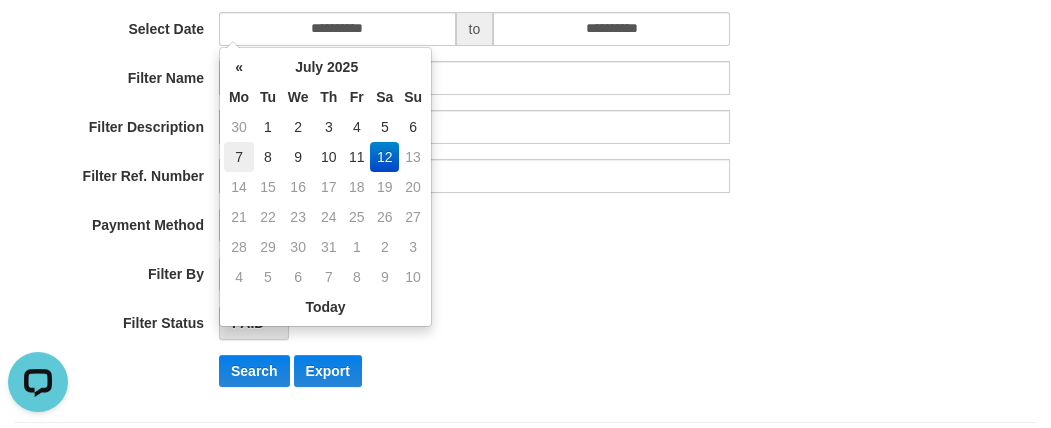click on "7" at bounding box center [239, 157] 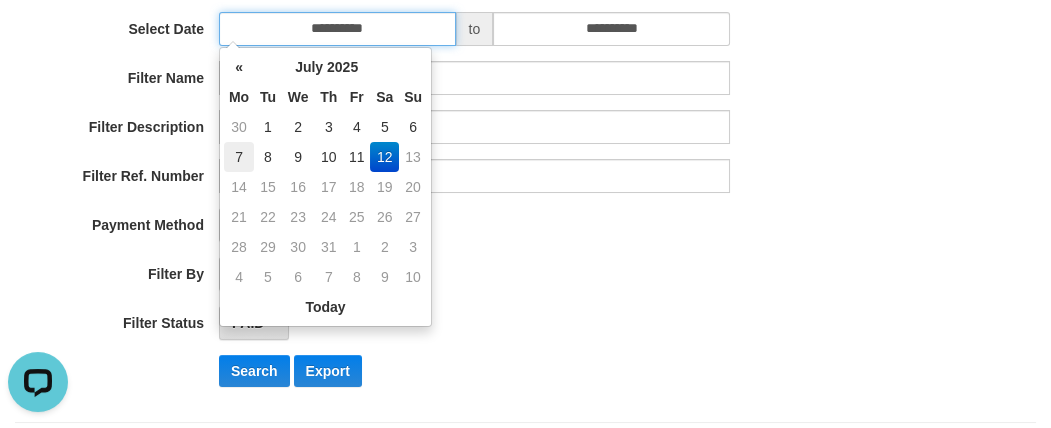 type on "**********" 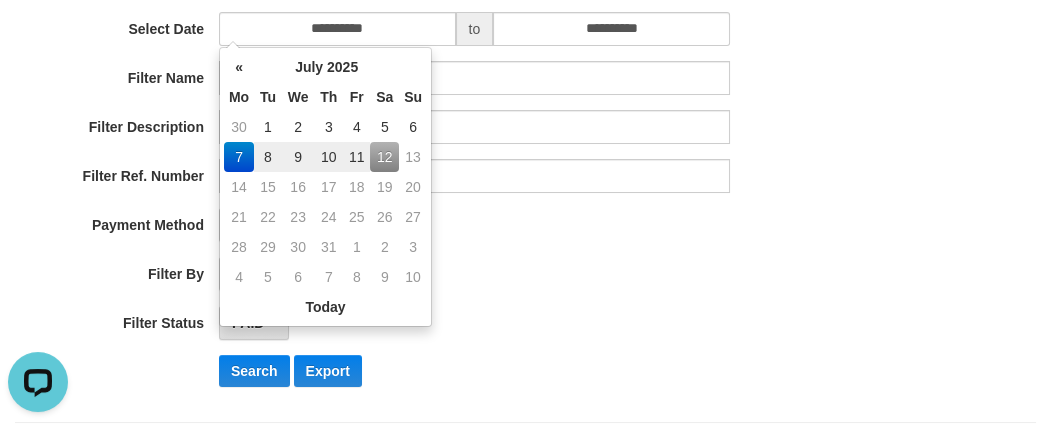 drag, startPoint x: 630, startPoint y: 282, endPoint x: 341, endPoint y: 296, distance: 289.3389 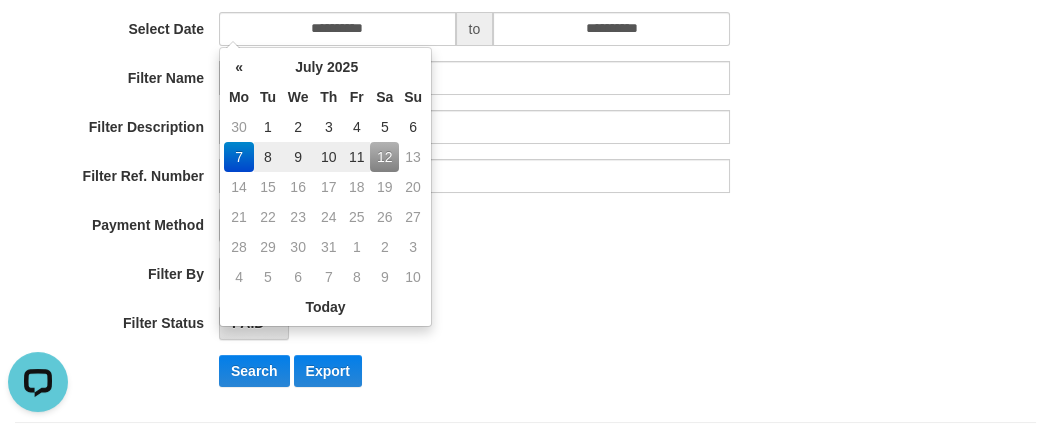 click on "CREATED AT
PAID AT
CREATED AT" at bounding box center [474, 274] 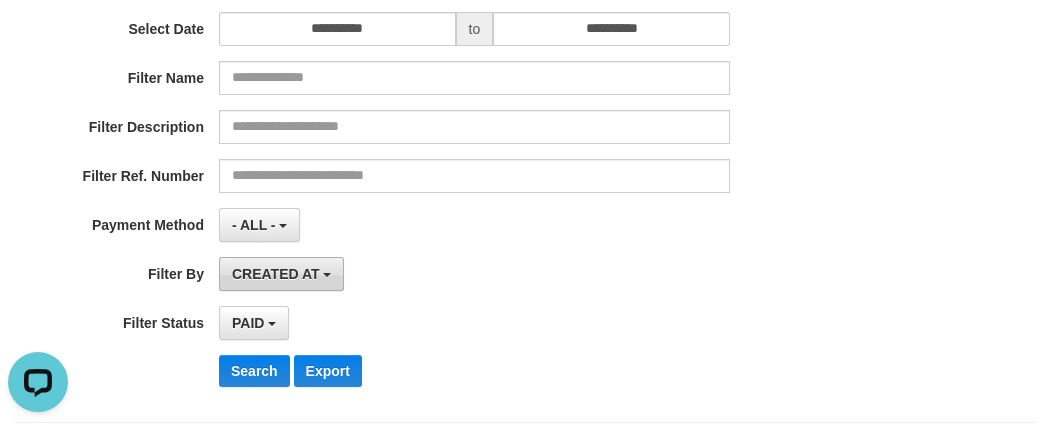 click on "CREATED AT" at bounding box center [276, 274] 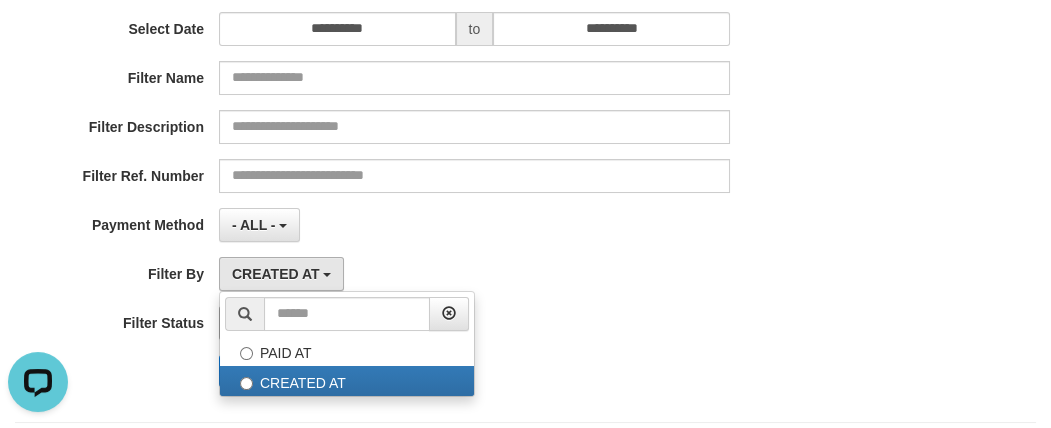 click on "PAID AT
CREATED AT" at bounding box center [347, 344] 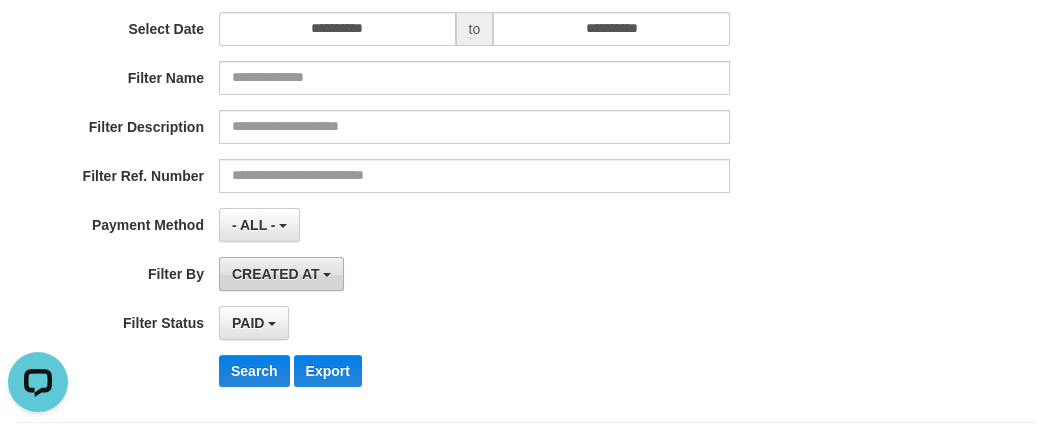 click on "CREATED AT" at bounding box center (282, 274) 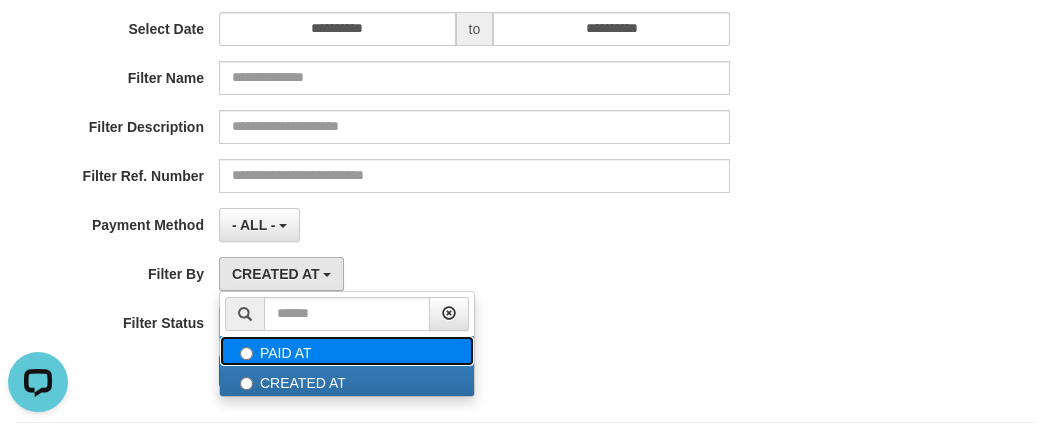 click on "PAID AT" at bounding box center (347, 351) 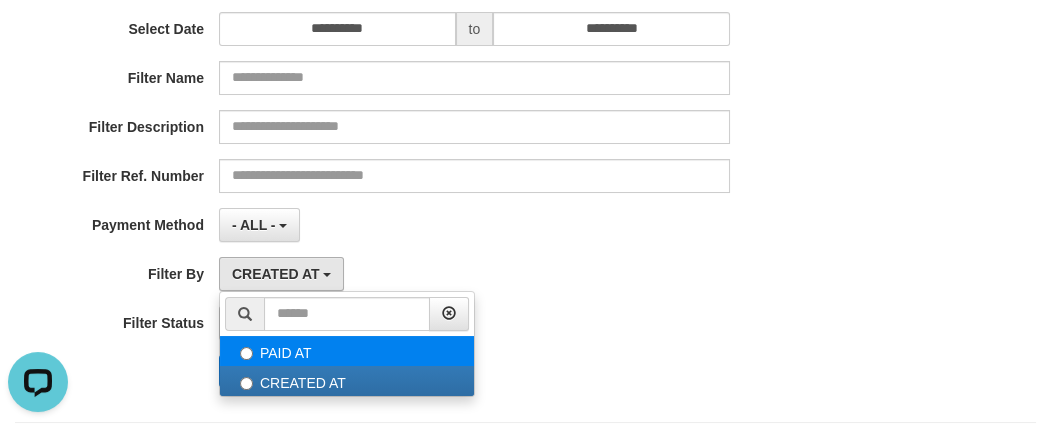 select on "*" 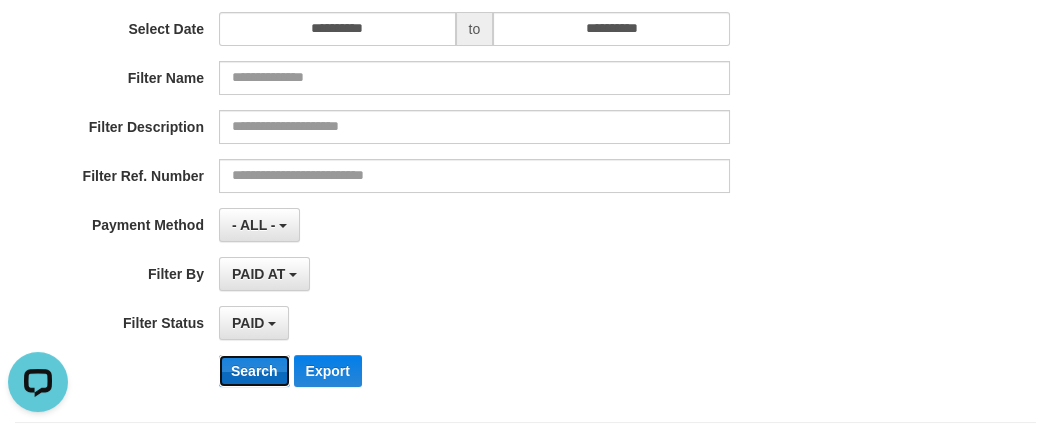 click on "Search" at bounding box center (254, 371) 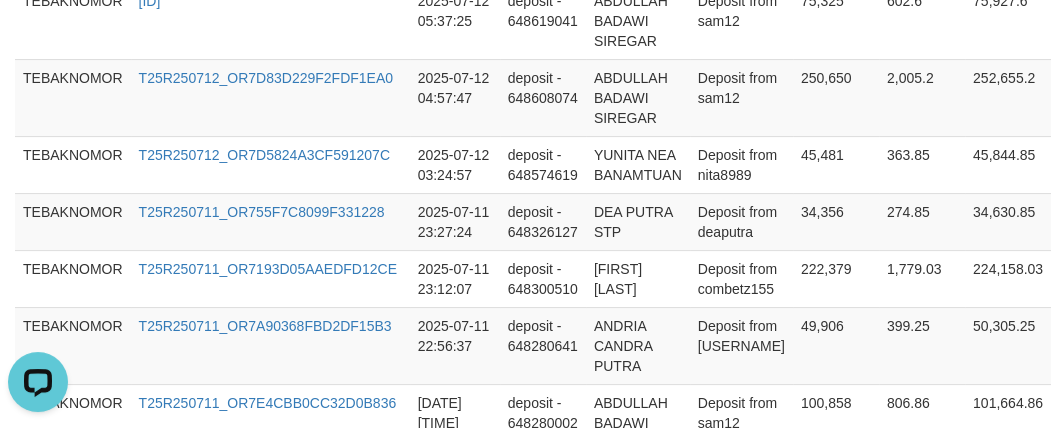scroll, scrollTop: 2410, scrollLeft: 0, axis: vertical 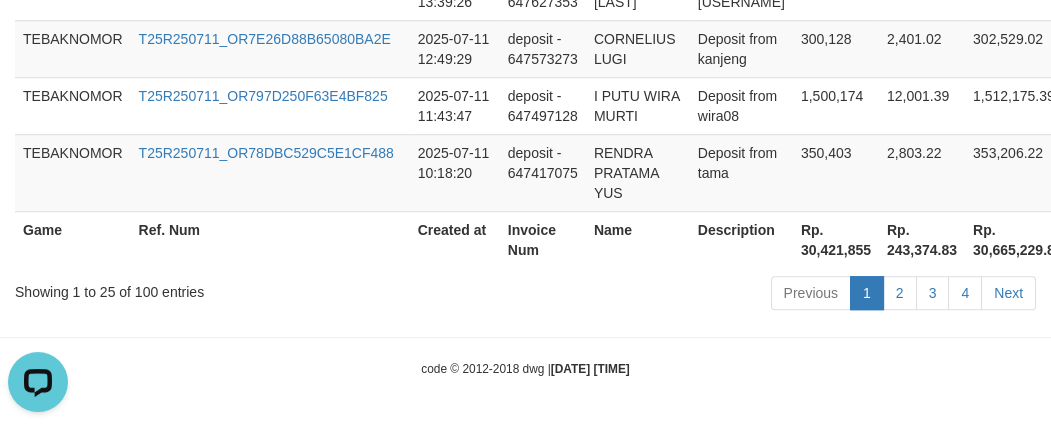click on "Rp. 30,421,855" at bounding box center [836, 239] 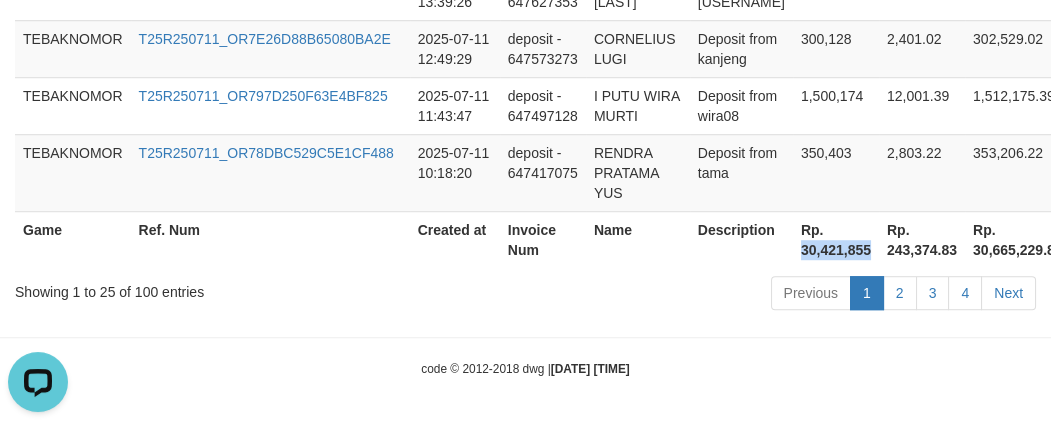 click on "Rp. 30,421,855" at bounding box center (836, 239) 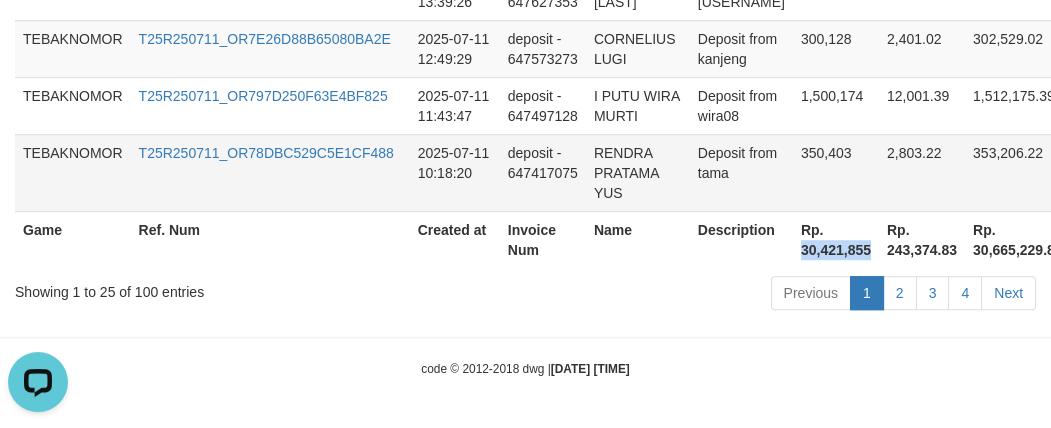 copy on "30,421,855" 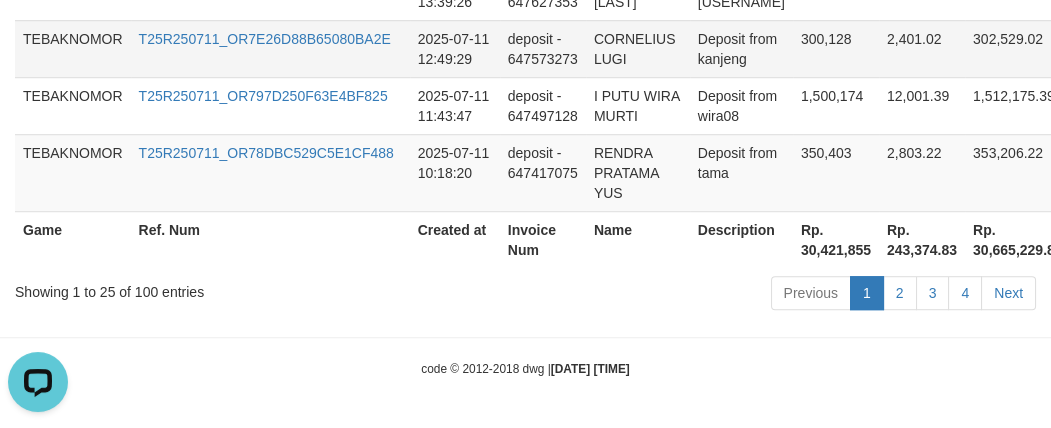 click on "CORNELIUS LUGI" at bounding box center (638, 48) 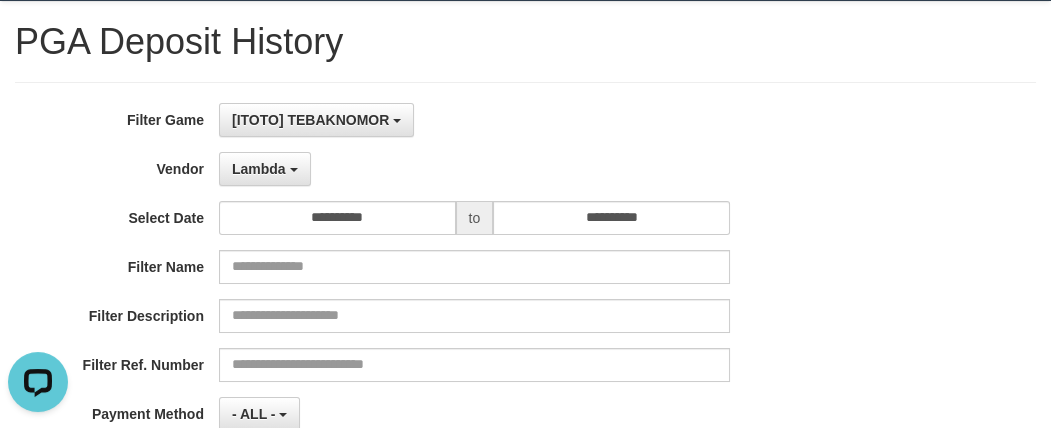 scroll, scrollTop: 46, scrollLeft: 0, axis: vertical 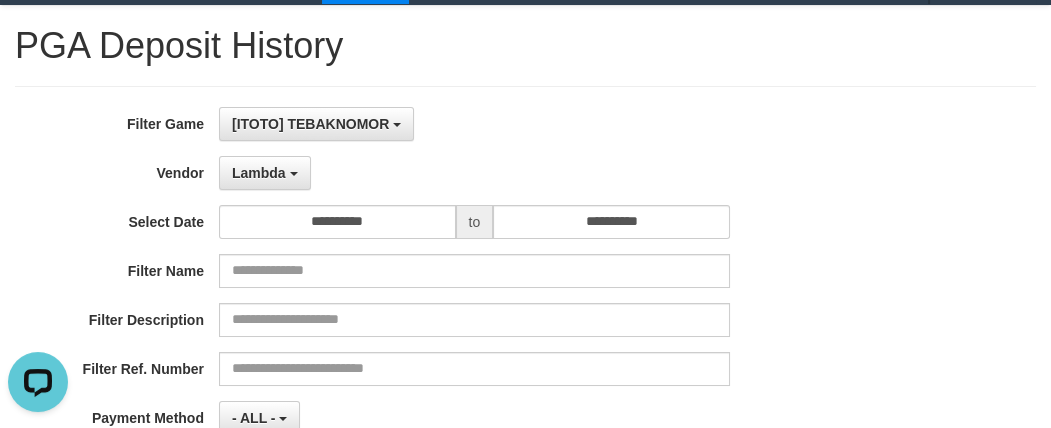 drag, startPoint x: 252, startPoint y: 190, endPoint x: 375, endPoint y: 330, distance: 186.35718 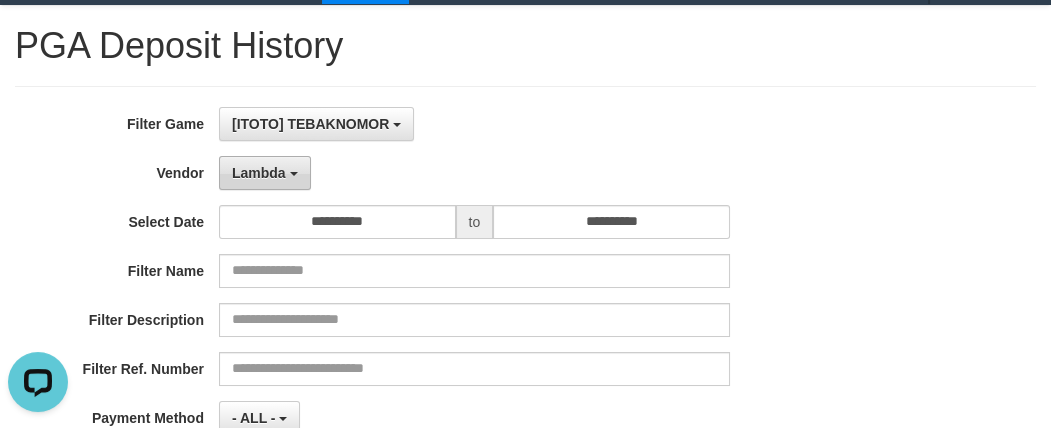 click on "Lambda" at bounding box center [259, 173] 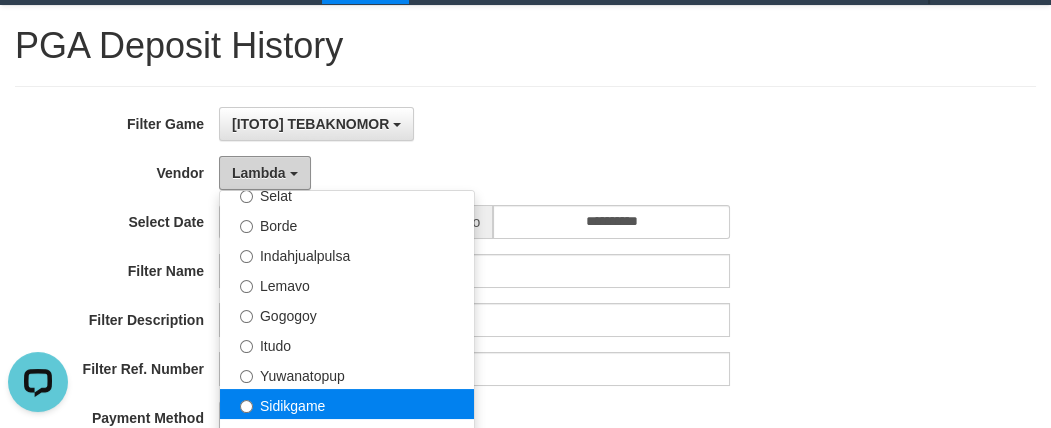 scroll, scrollTop: 594, scrollLeft: 0, axis: vertical 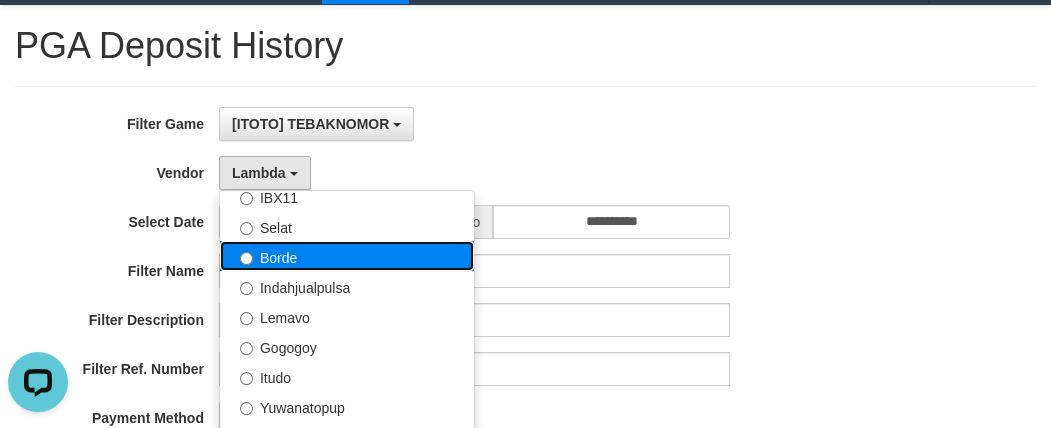 click on "Borde" at bounding box center (347, 256) 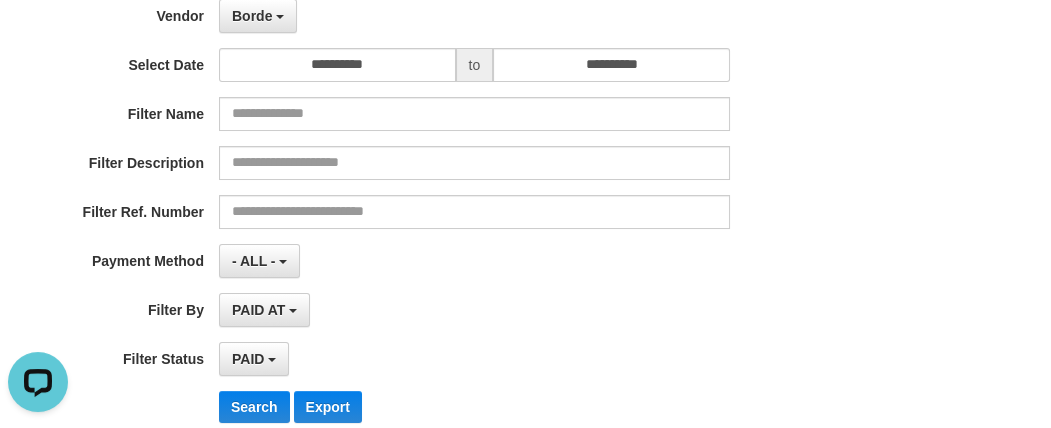 scroll, scrollTop: 228, scrollLeft: 0, axis: vertical 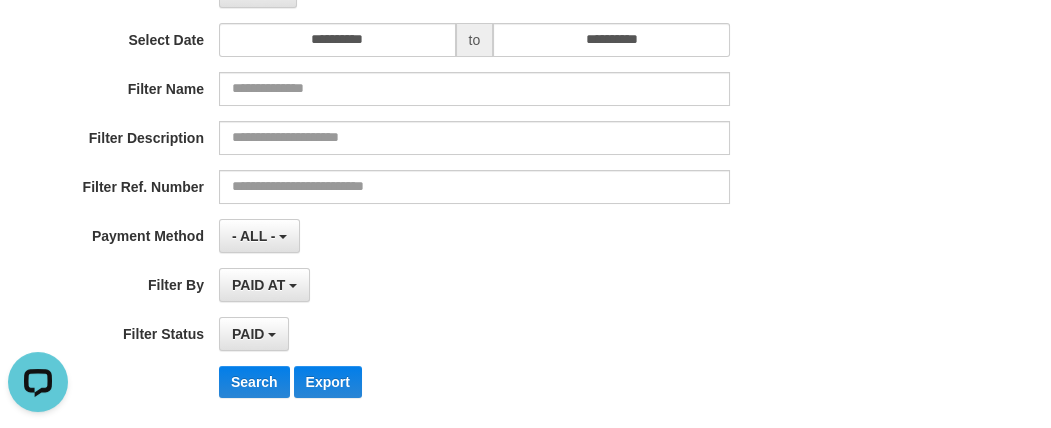 click on "**********" at bounding box center (438, 169) 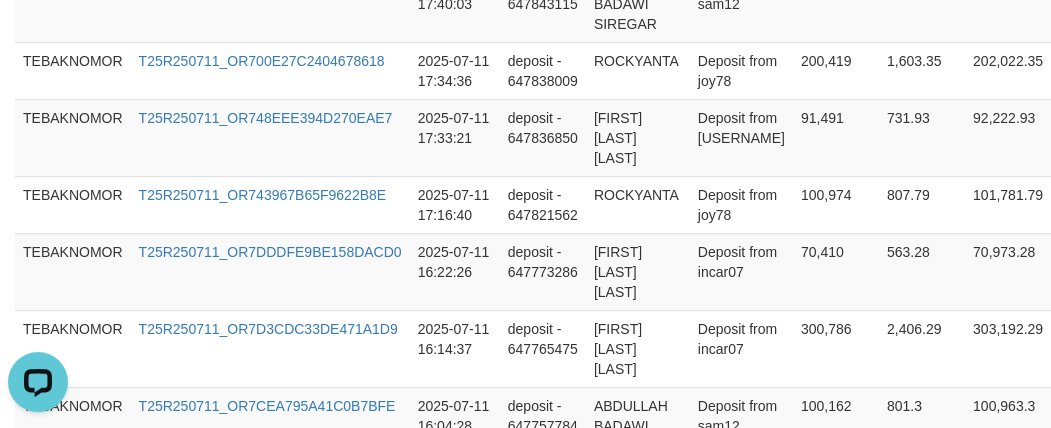 scroll, scrollTop: 2410, scrollLeft: 0, axis: vertical 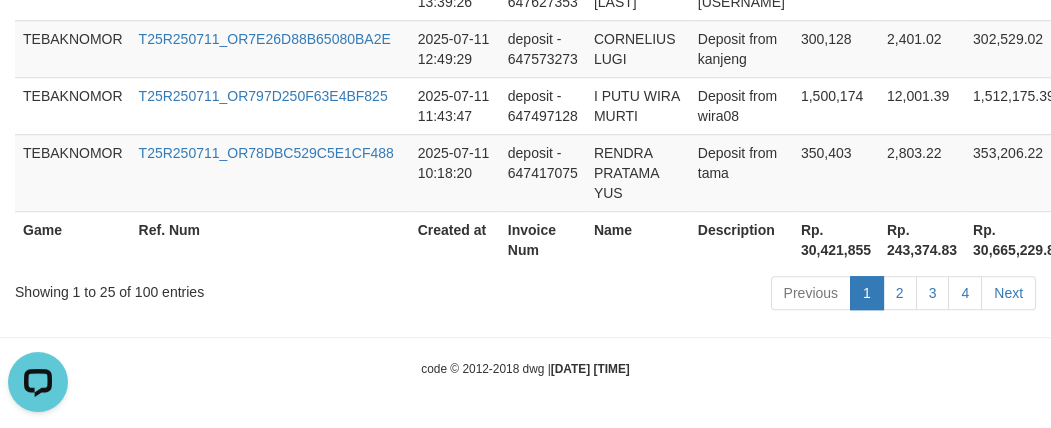 click on "Rp. 30,421,855" at bounding box center [836, 239] 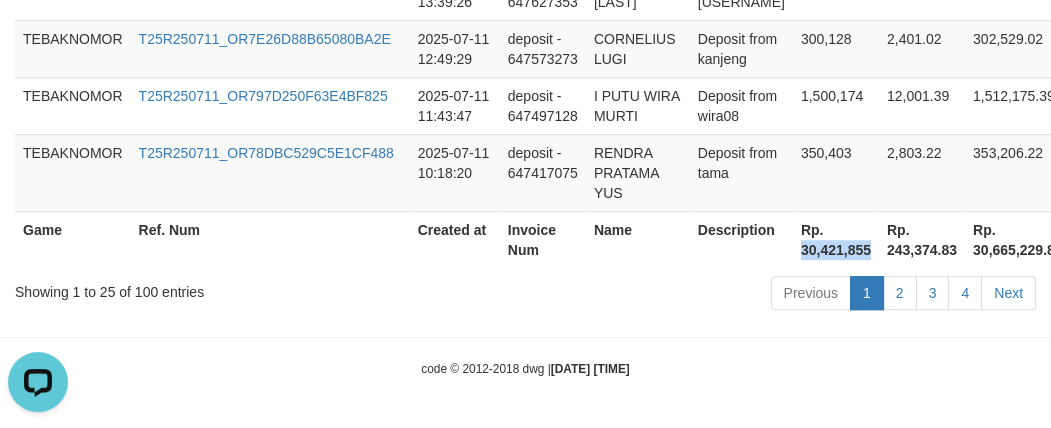 click on "Rp. 30,421,855" at bounding box center [836, 239] 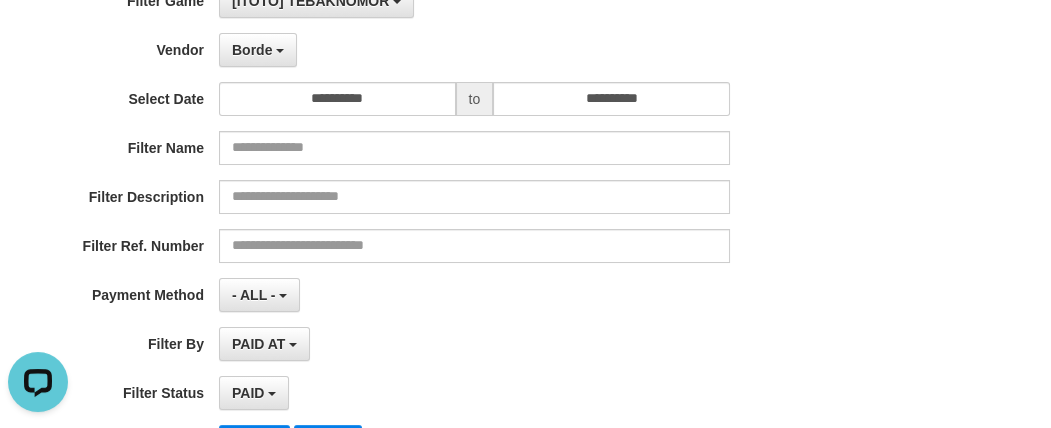 scroll, scrollTop: 137, scrollLeft: 0, axis: vertical 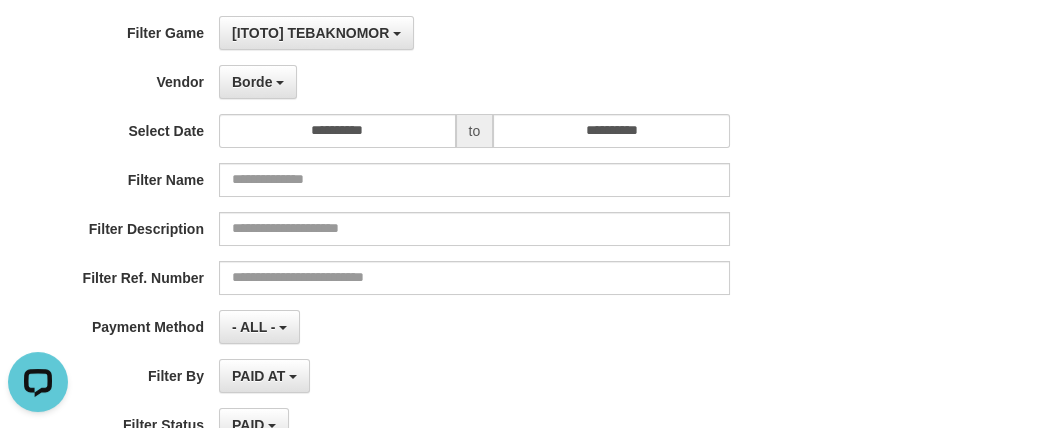 drag, startPoint x: 270, startPoint y: 100, endPoint x: 266, endPoint y: 135, distance: 35.22783 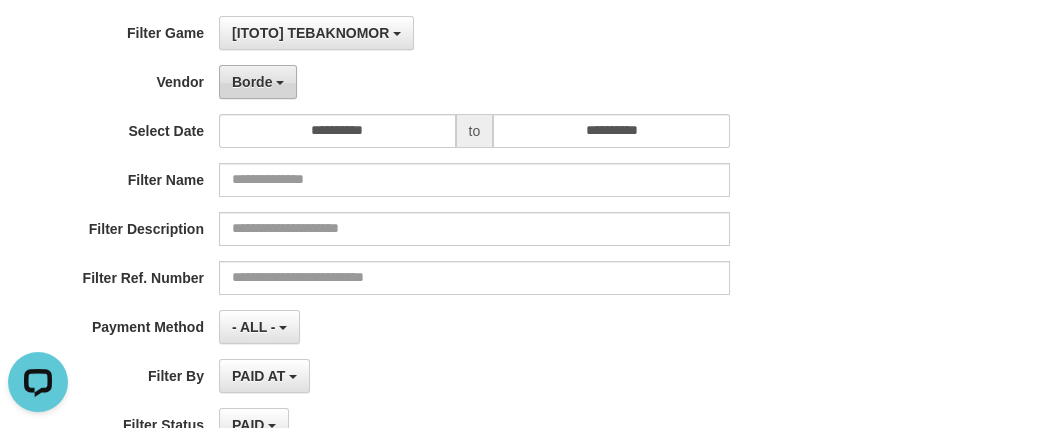 click on "Borde" at bounding box center (258, 82) 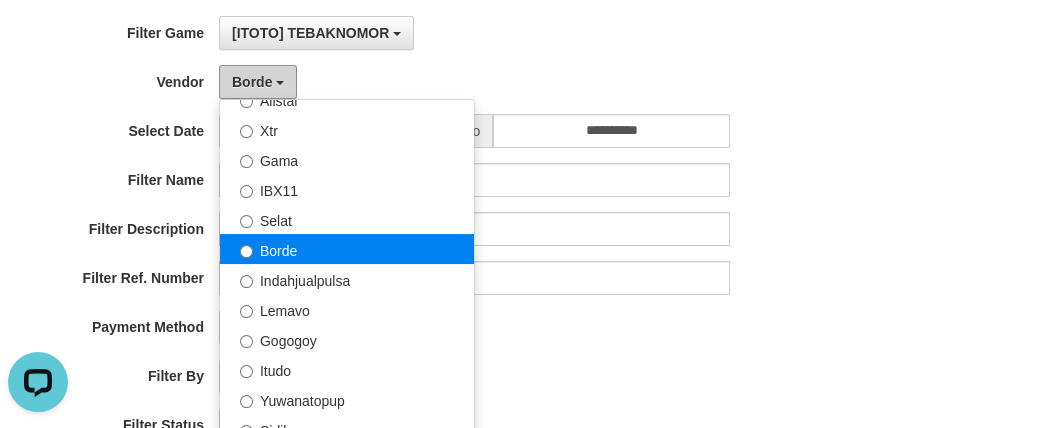scroll, scrollTop: 503, scrollLeft: 0, axis: vertical 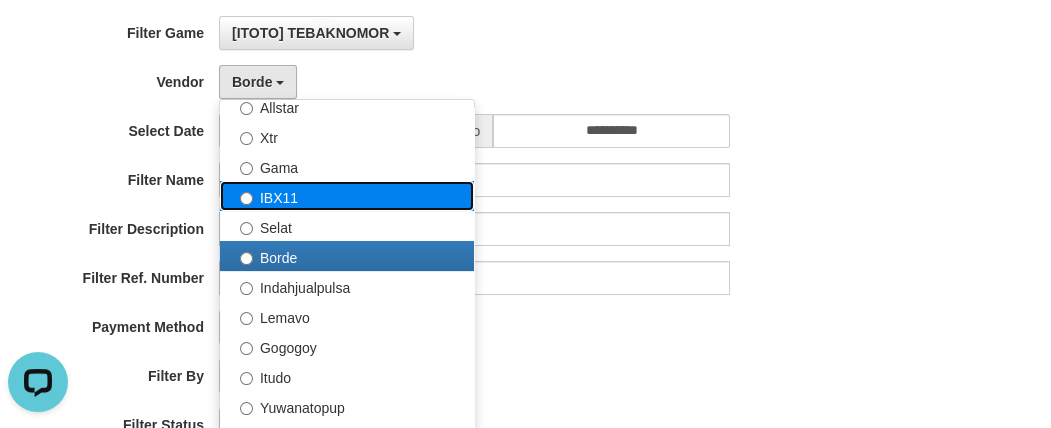 click on "IBX11" at bounding box center [347, 196] 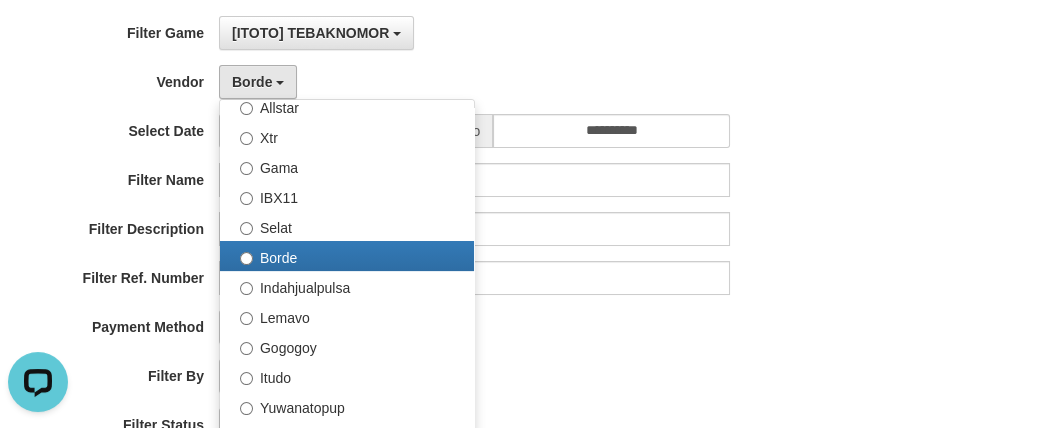 select on "**********" 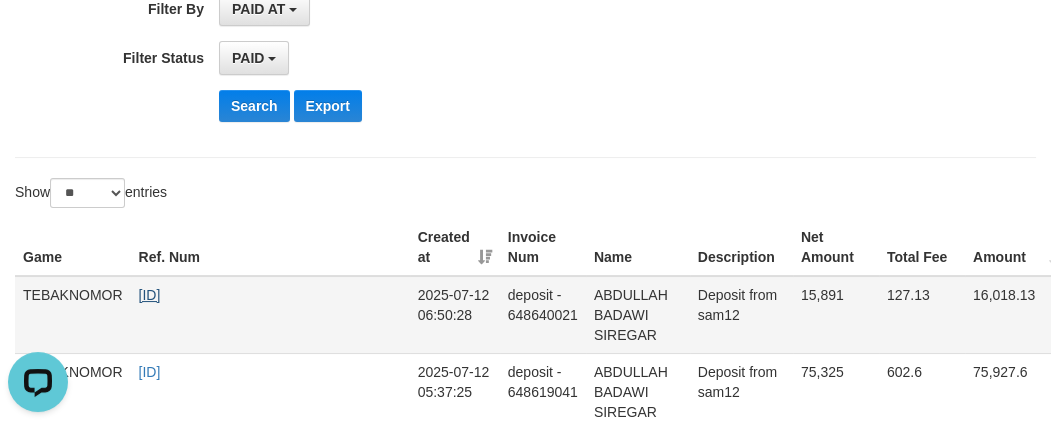 scroll, scrollTop: 591, scrollLeft: 0, axis: vertical 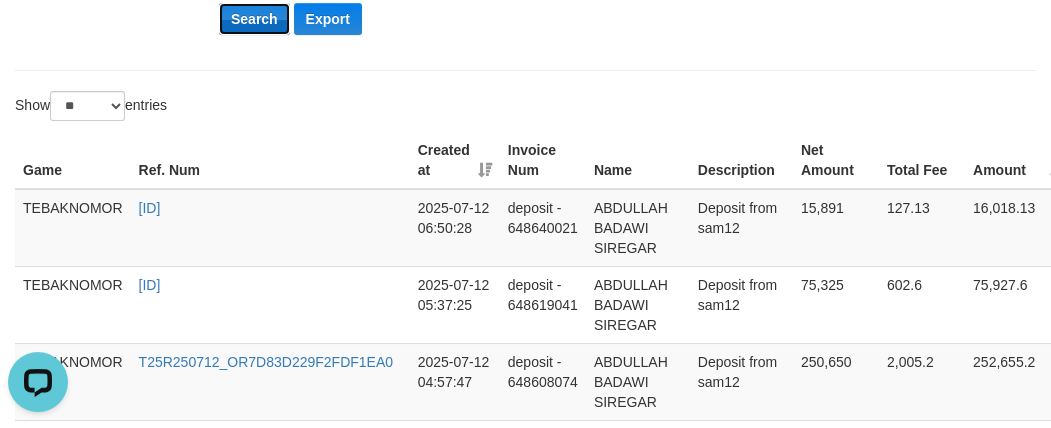 click on "Search" at bounding box center [254, 19] 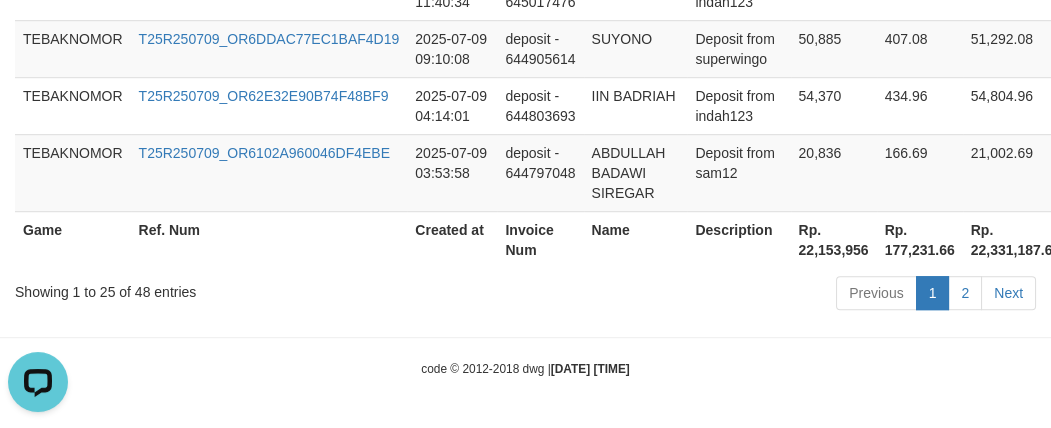 scroll, scrollTop: 2450, scrollLeft: 0, axis: vertical 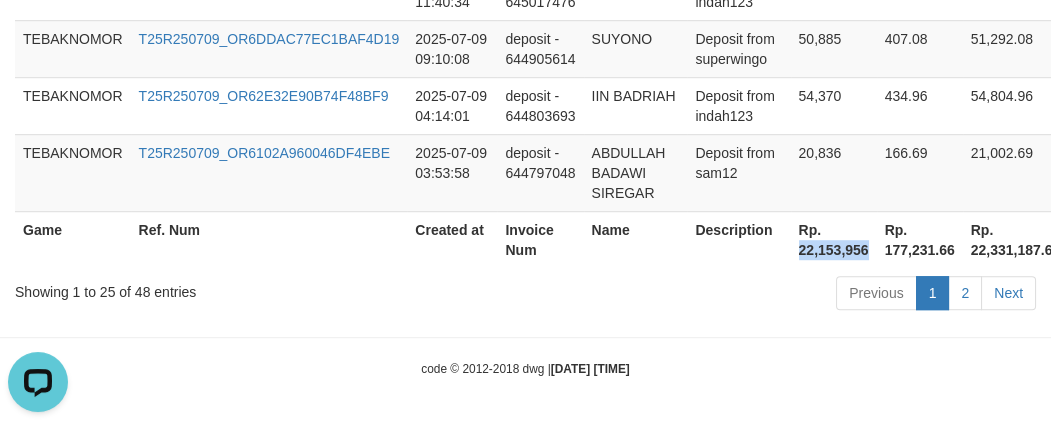 click on "Rp. 22,153,956" at bounding box center (834, 239) 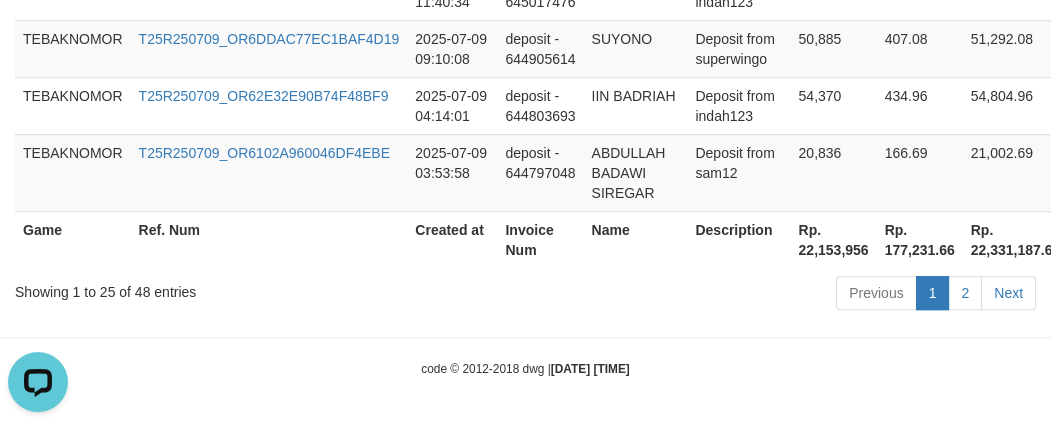 click on "Name" at bounding box center [636, 239] 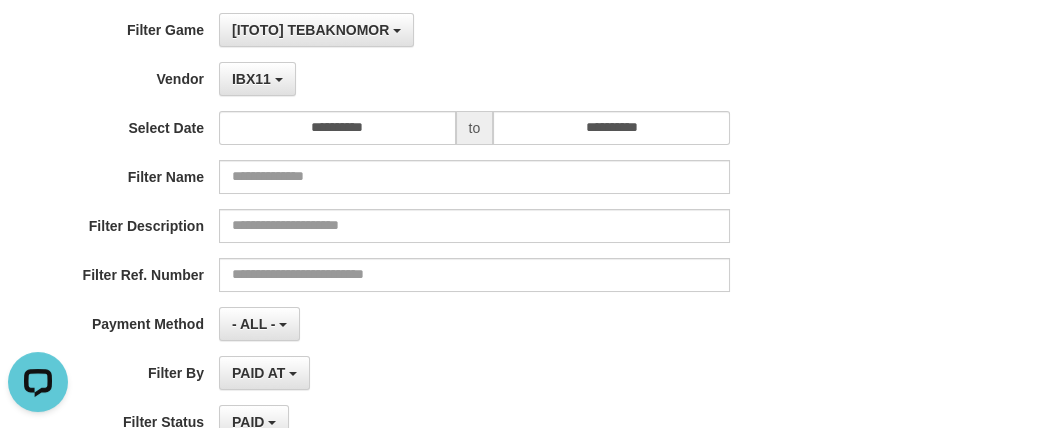 scroll, scrollTop: 0, scrollLeft: 0, axis: both 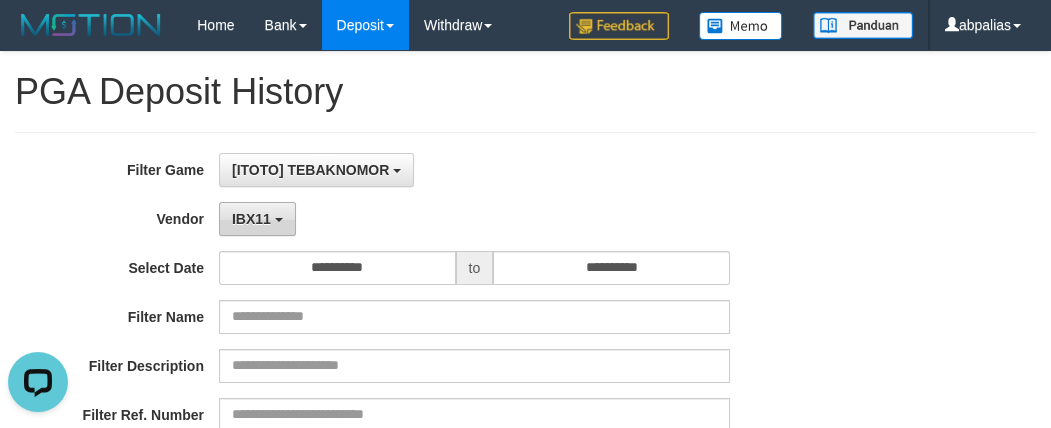 drag, startPoint x: 263, startPoint y: 226, endPoint x: 464, endPoint y: 367, distance: 245.52393 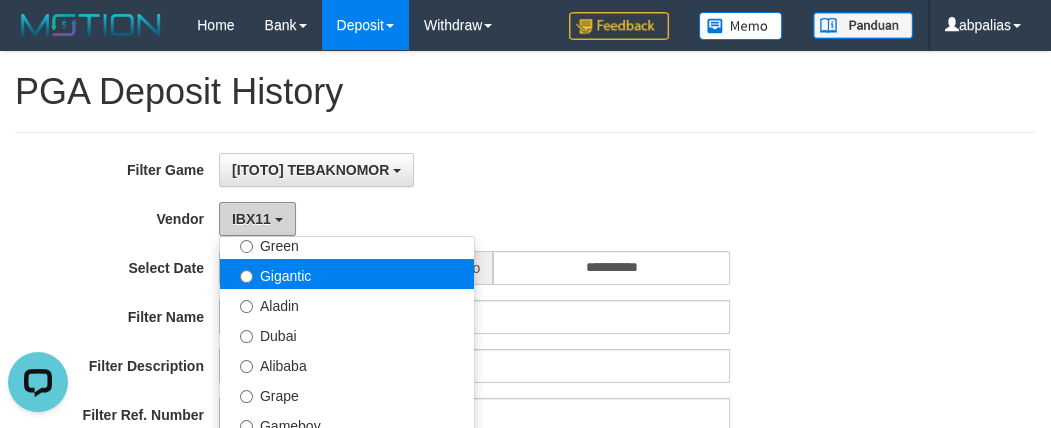 scroll, scrollTop: 230, scrollLeft: 0, axis: vertical 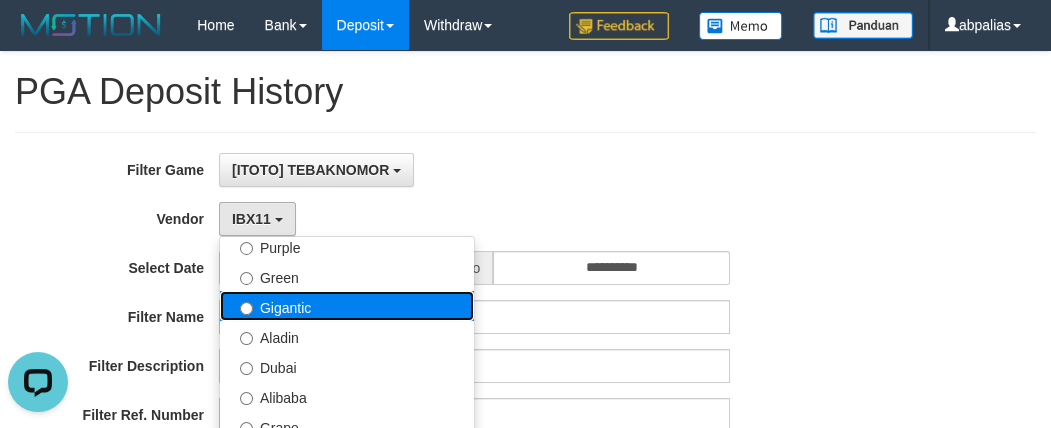 click on "Gigantic" at bounding box center (347, 306) 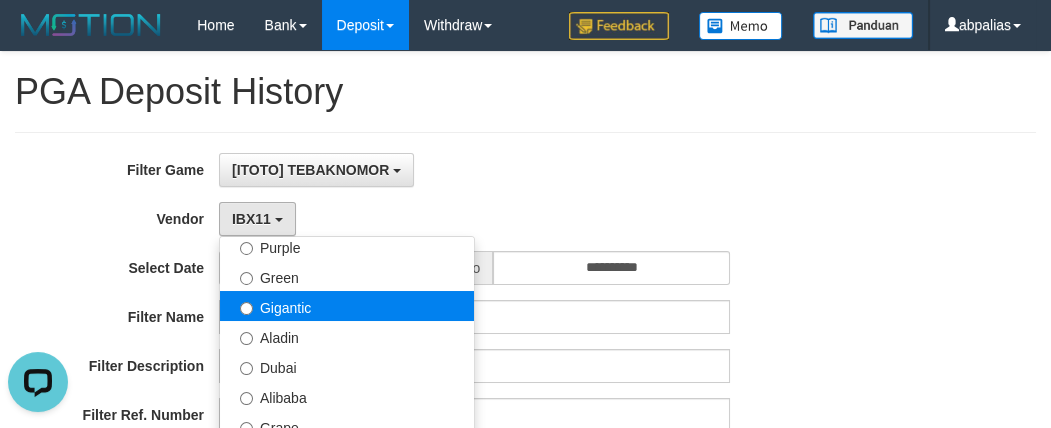 select on "**********" 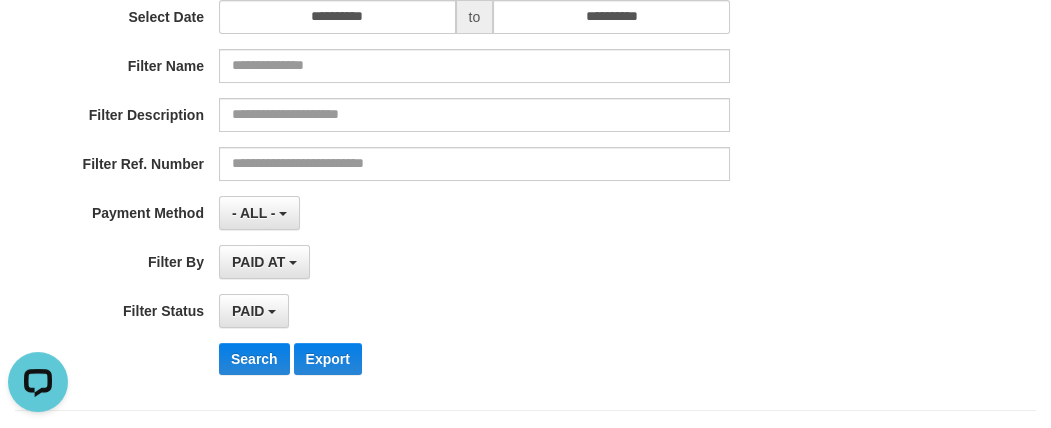 scroll, scrollTop: 363, scrollLeft: 0, axis: vertical 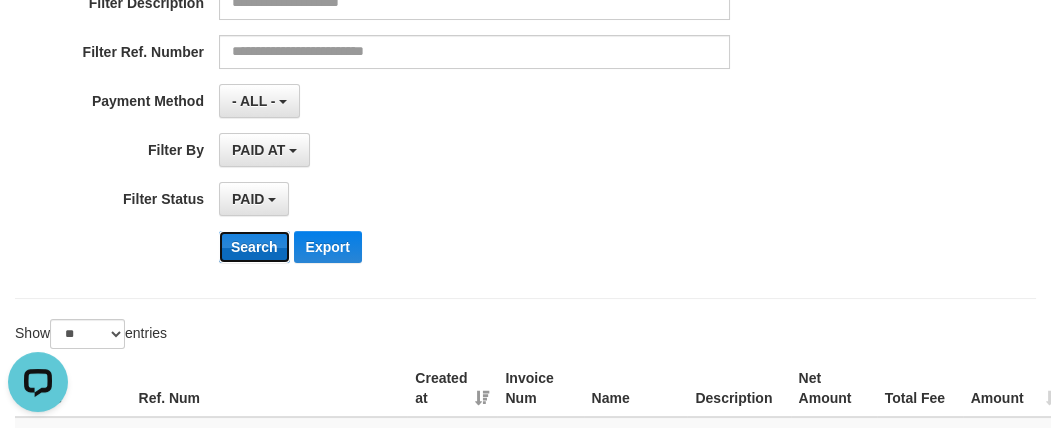 click on "Search" at bounding box center [254, 247] 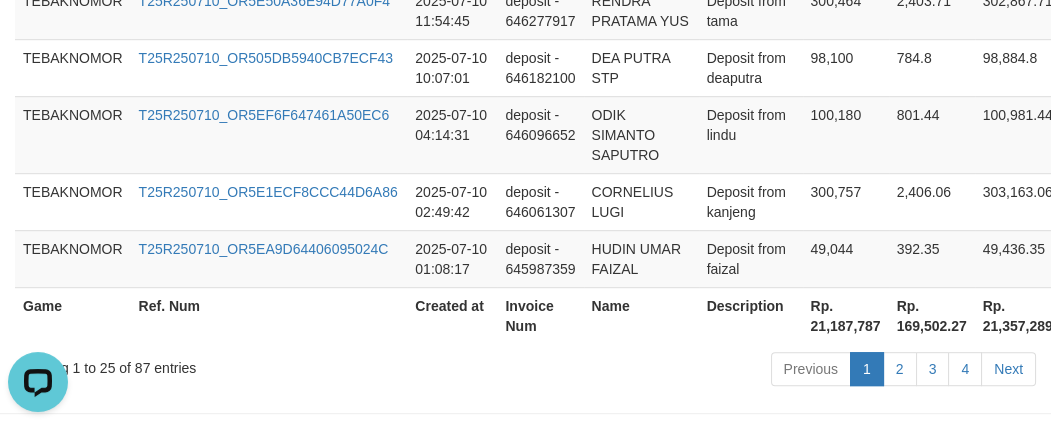 scroll, scrollTop: 2030, scrollLeft: 0, axis: vertical 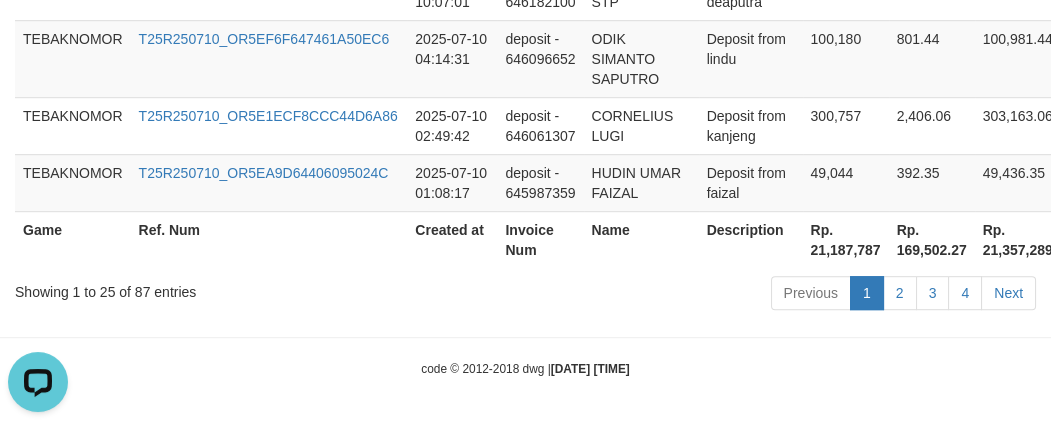 click on "Rp. 21,187,787" at bounding box center [846, 239] 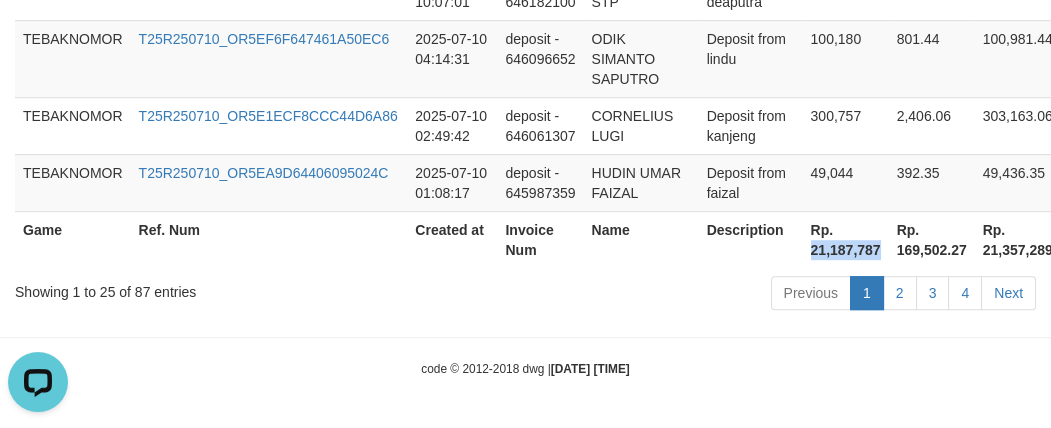 click on "Rp. 21,187,787" at bounding box center (846, 239) 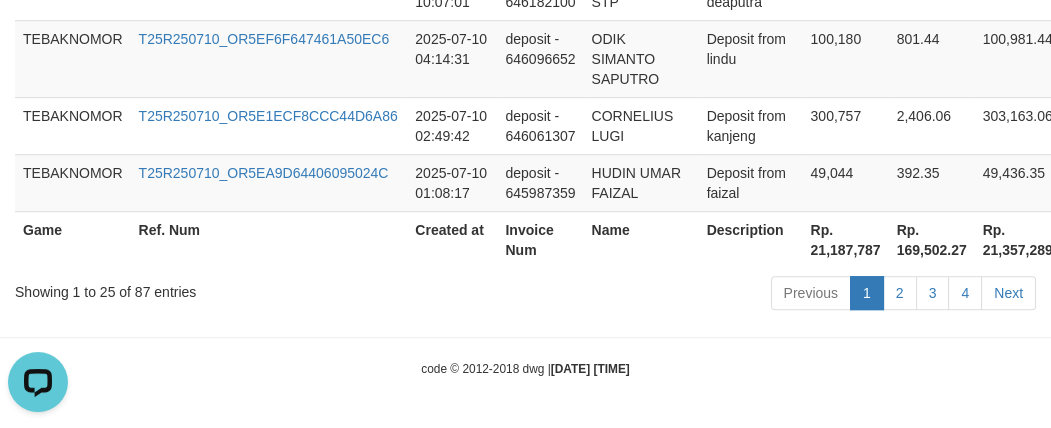 click on "Name" at bounding box center [641, 239] 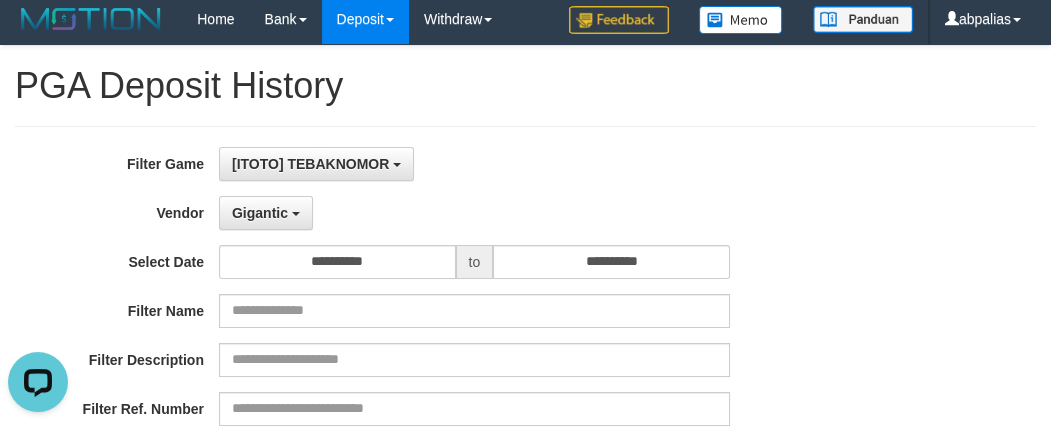 scroll, scrollTop: 0, scrollLeft: 0, axis: both 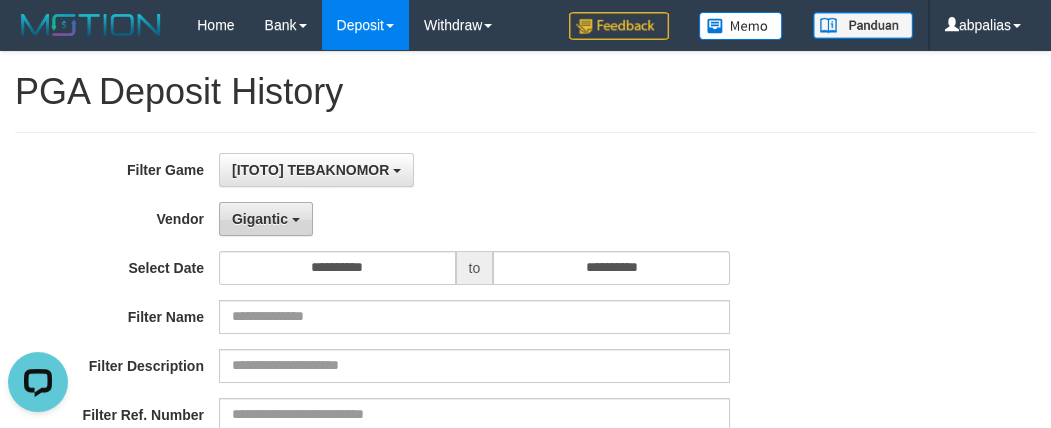 click on "Gigantic" at bounding box center [266, 219] 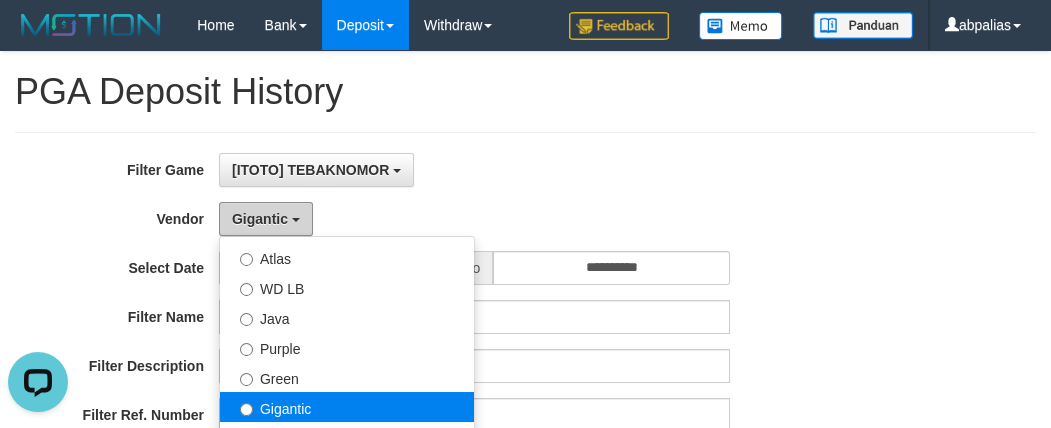 scroll, scrollTop: 0, scrollLeft: 0, axis: both 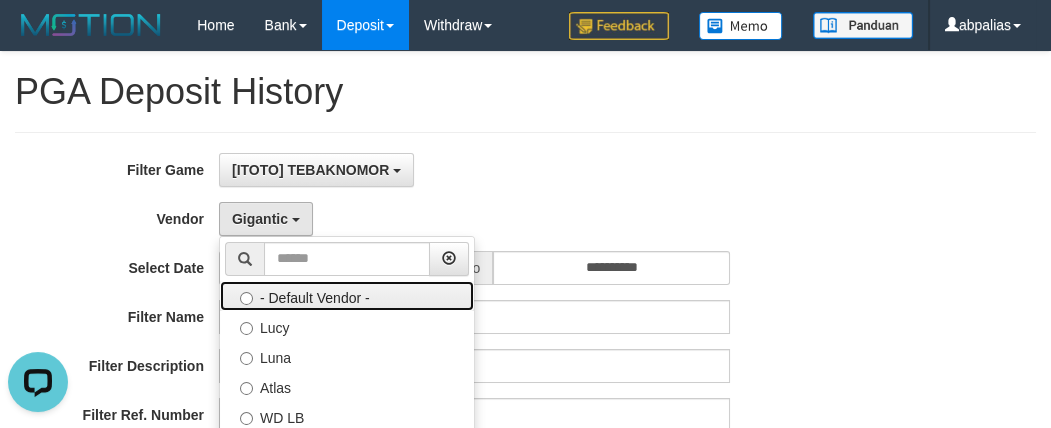 click on "- Default Vendor -" at bounding box center (347, 296) 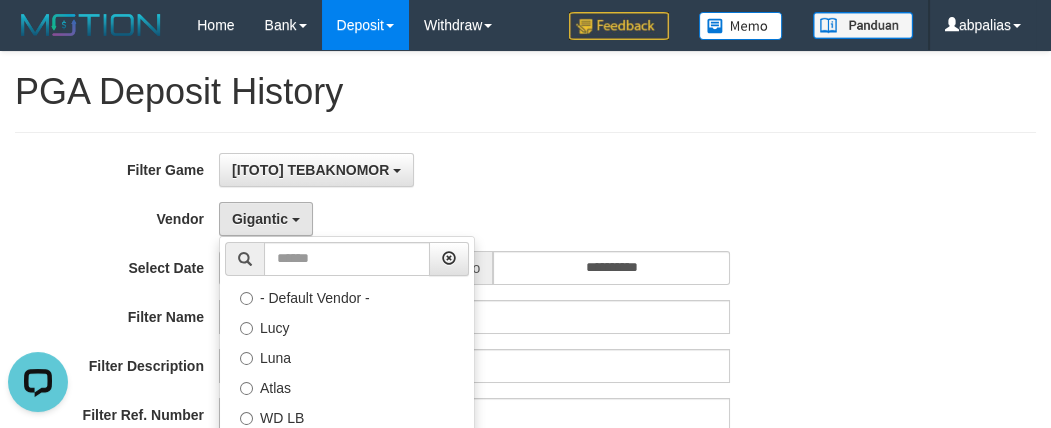 select 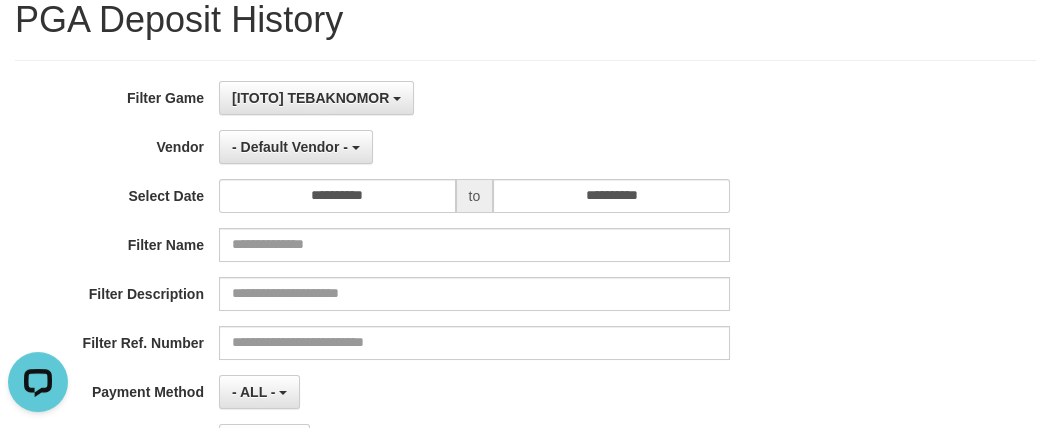 scroll, scrollTop: 181, scrollLeft: 0, axis: vertical 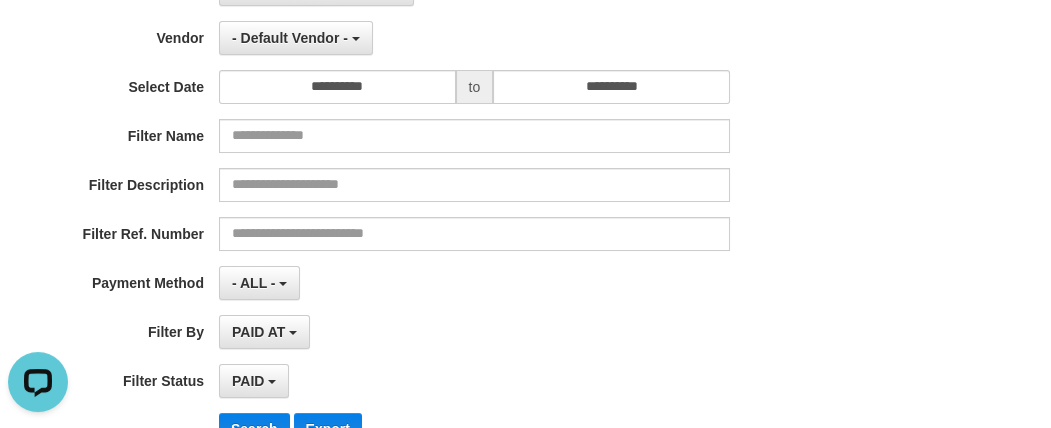 click on "**********" at bounding box center (438, 216) 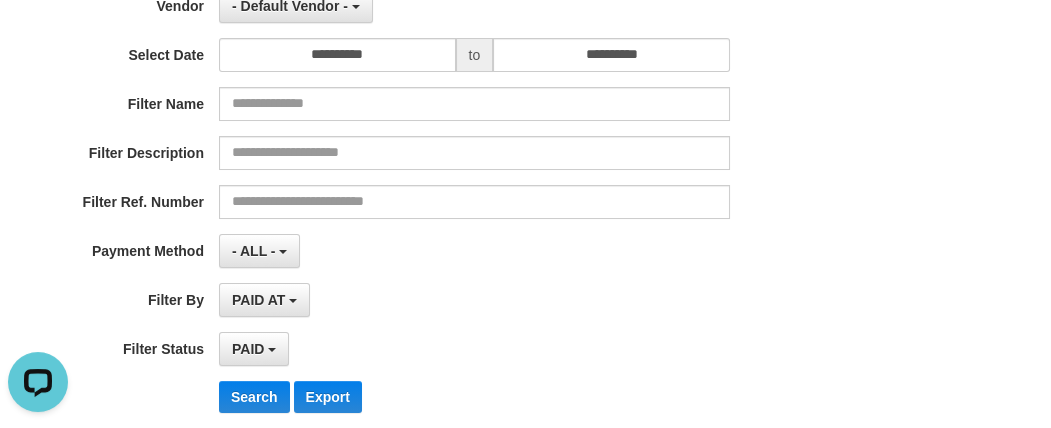 scroll, scrollTop: 211, scrollLeft: 0, axis: vertical 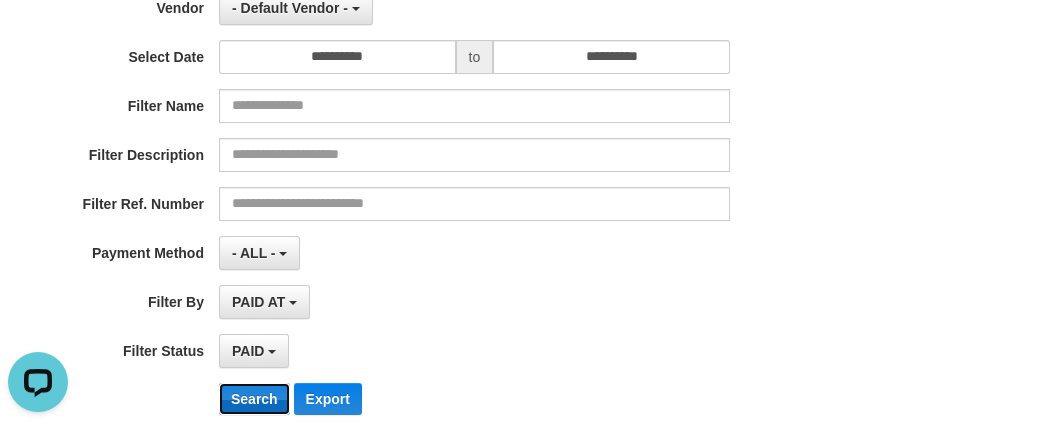 click on "Search" at bounding box center (254, 399) 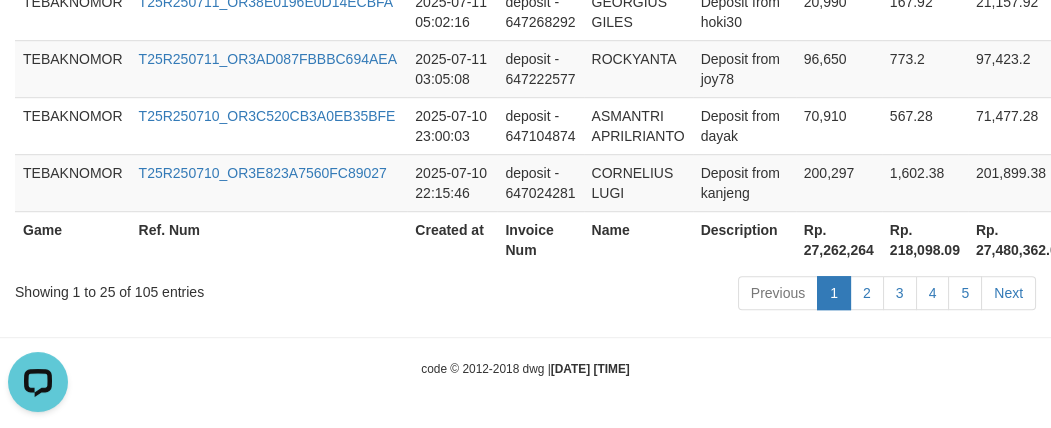 scroll, scrollTop: 2370, scrollLeft: 0, axis: vertical 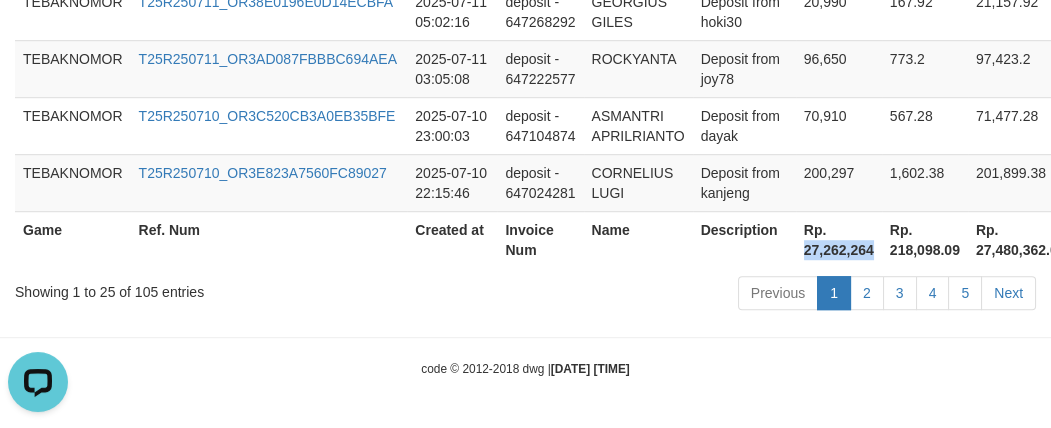 click on "Rp. 27,262,264" at bounding box center (839, 239) 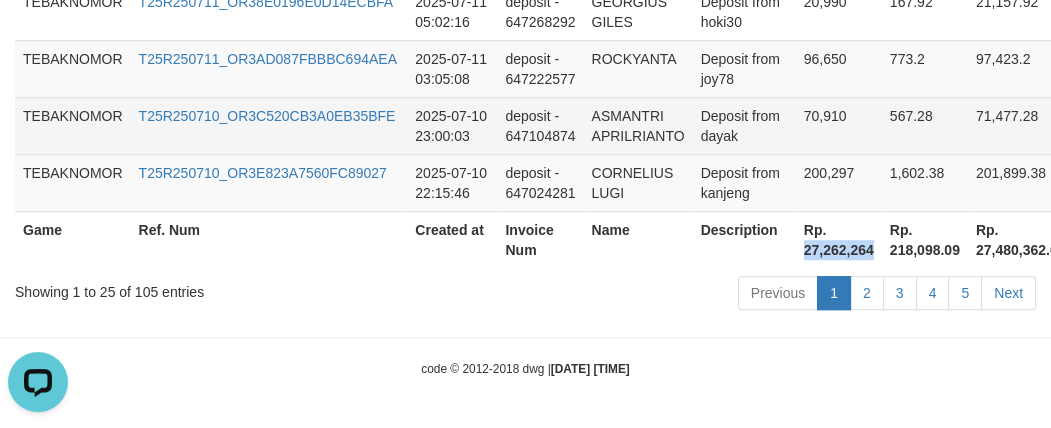 copy on "27,262,264" 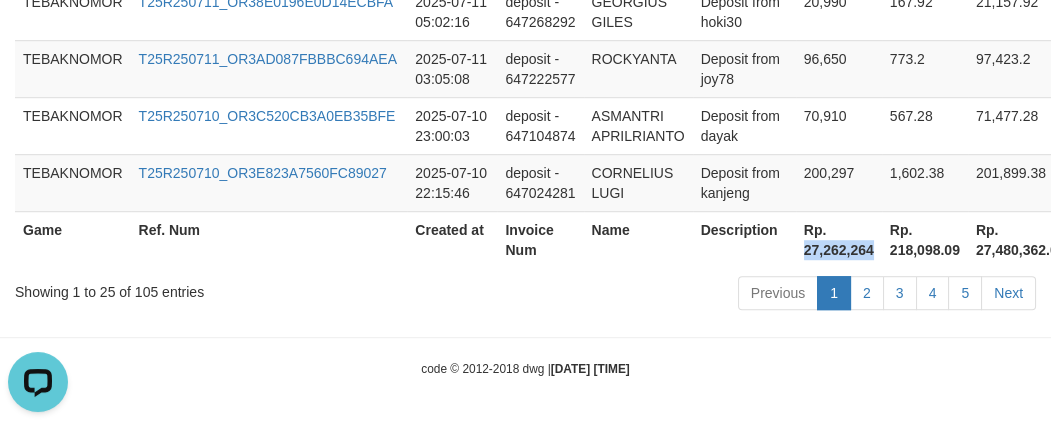 drag, startPoint x: 708, startPoint y: 219, endPoint x: 697, endPoint y: 210, distance: 14.21267 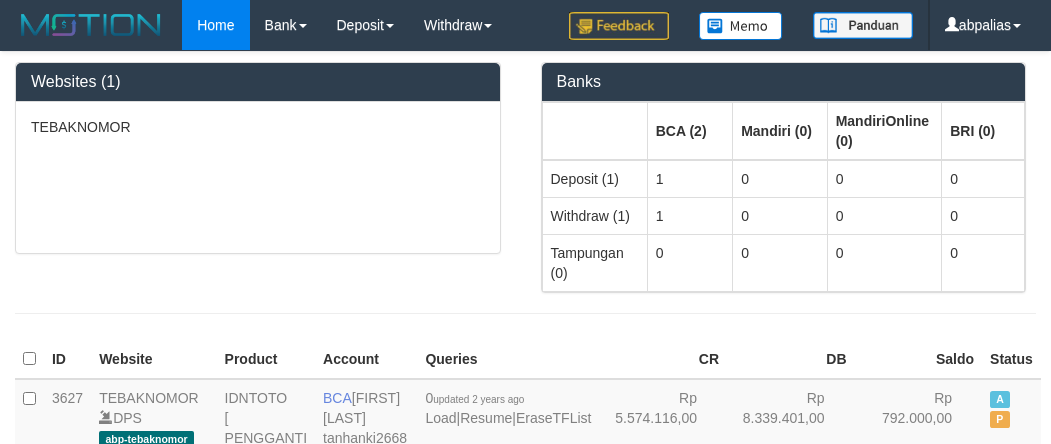 scroll, scrollTop: 0, scrollLeft: 0, axis: both 